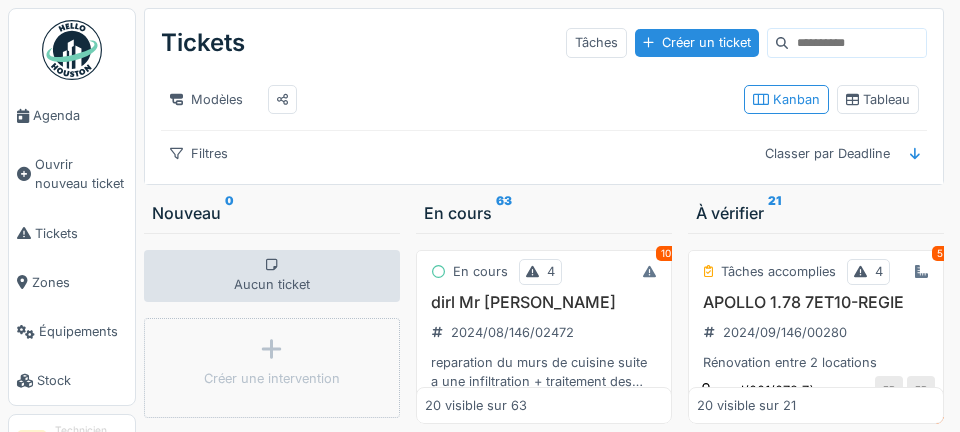 scroll, scrollTop: 0, scrollLeft: 0, axis: both 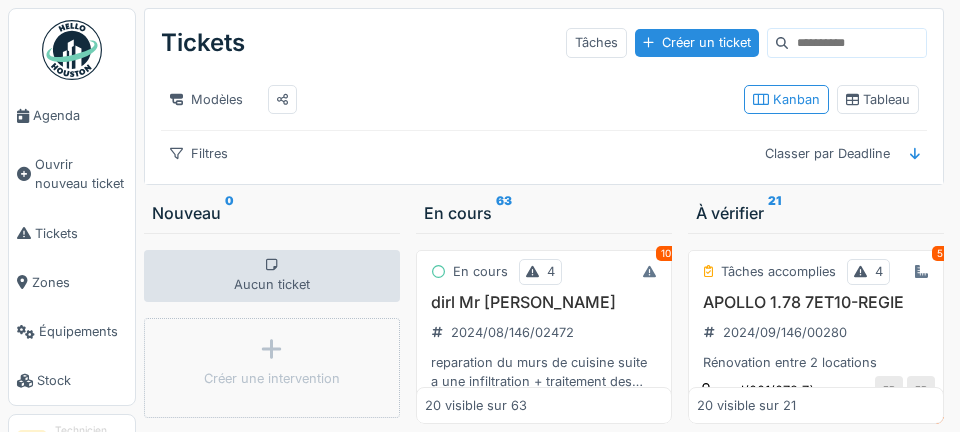 click on "Agenda" at bounding box center (80, 115) 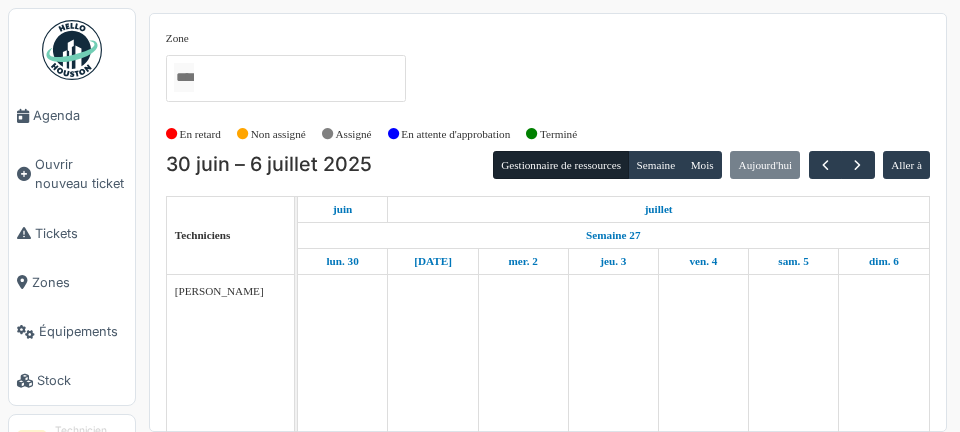 scroll, scrollTop: 0, scrollLeft: 0, axis: both 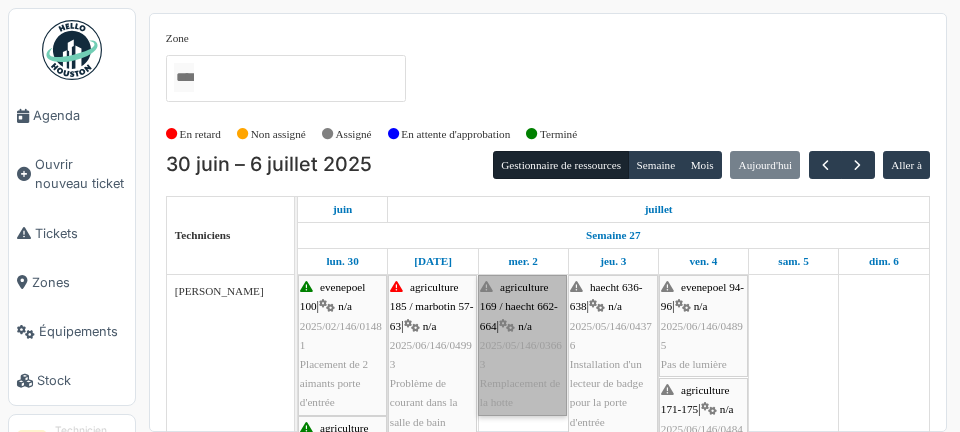 click on "agriculture 169 / haecht 662-664
|     n/a
2025/05/146/03663
Remplacement de la hotte" at bounding box center [522, 345] 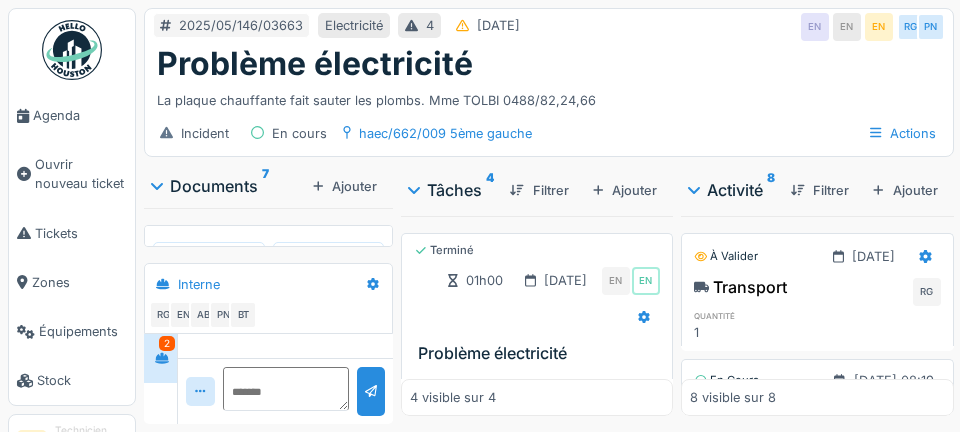 scroll, scrollTop: 0, scrollLeft: 0, axis: both 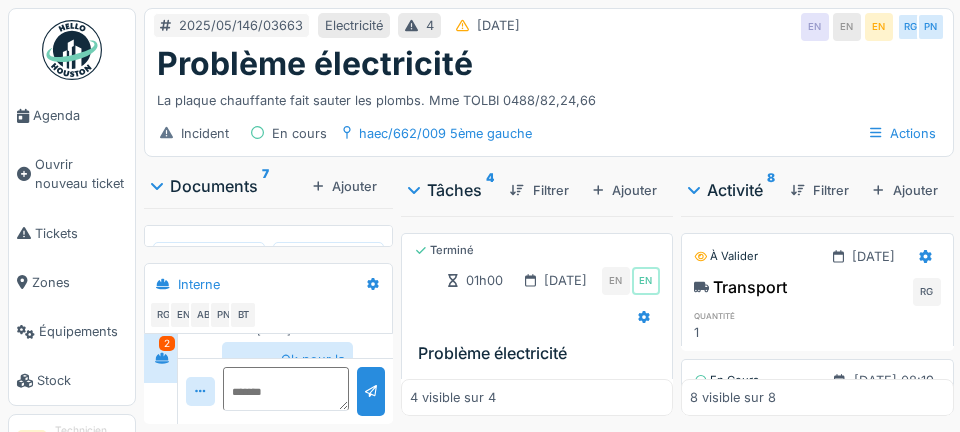 click 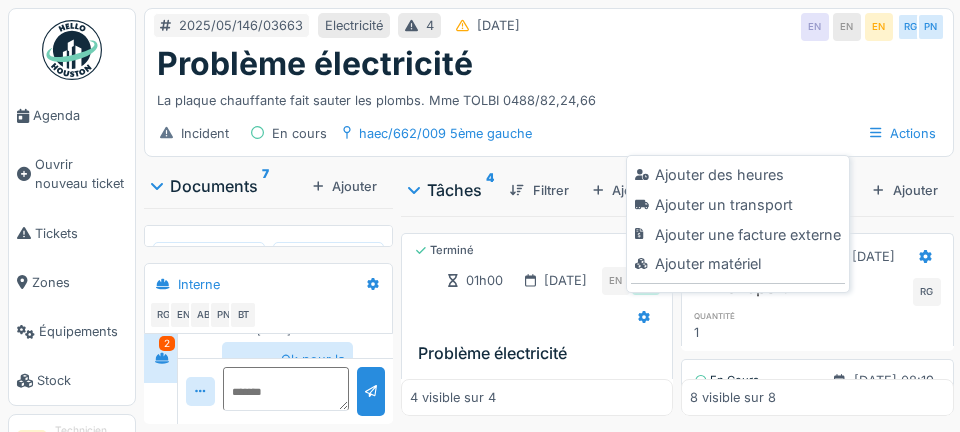 click on "Ajouter matériel" at bounding box center [737, 264] 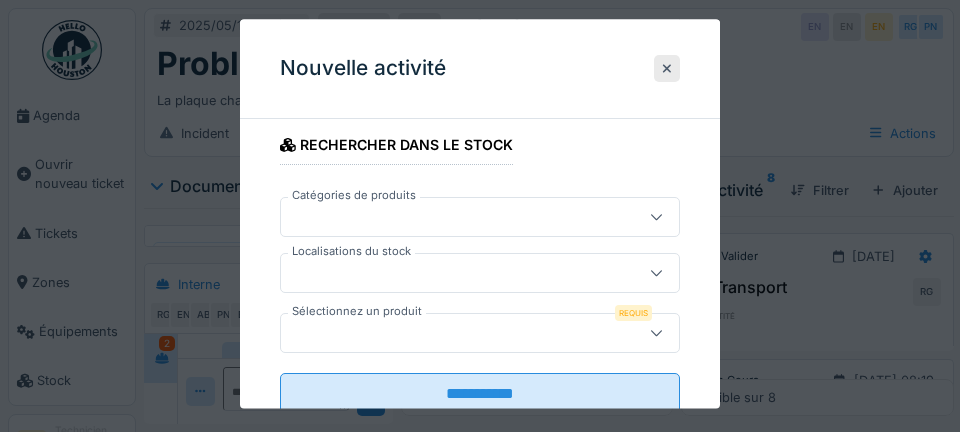 scroll, scrollTop: 421, scrollLeft: 0, axis: vertical 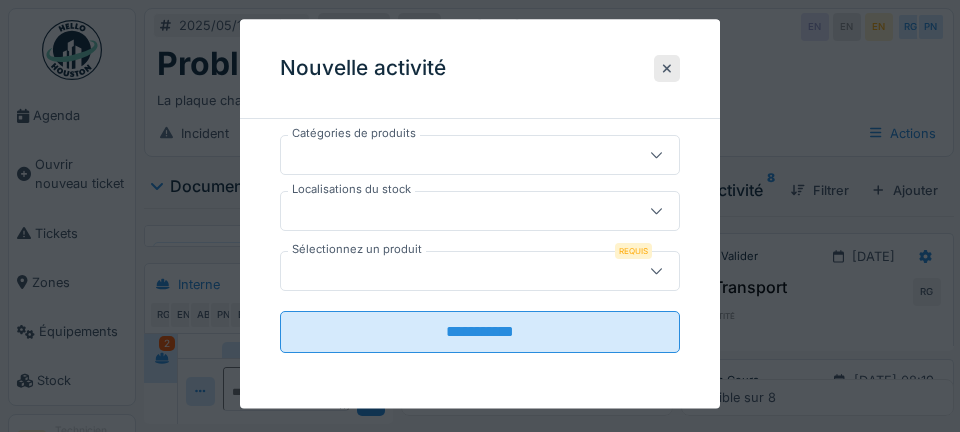 click at bounding box center (460, 211) 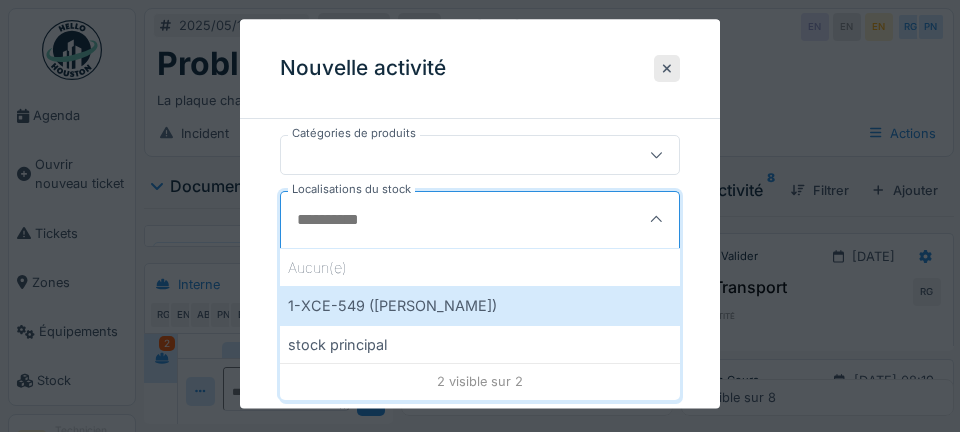 click on "1-XCE-549 (ROBERT)" at bounding box center (480, 306) 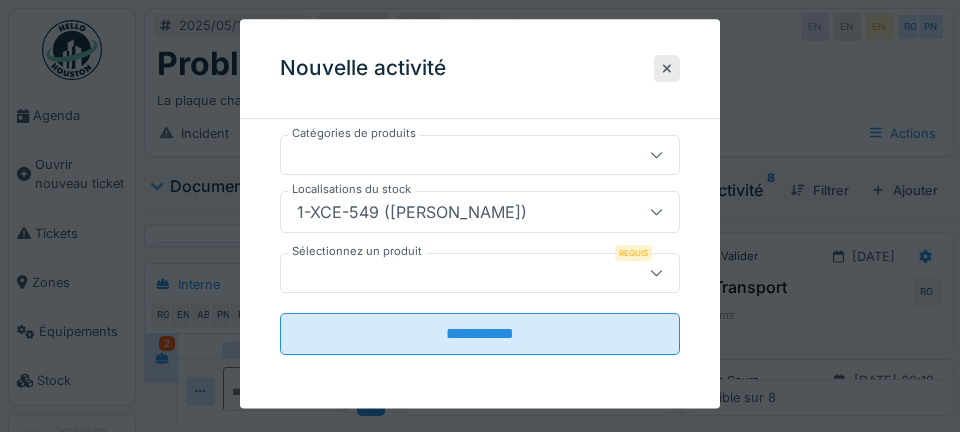 click at bounding box center [460, 273] 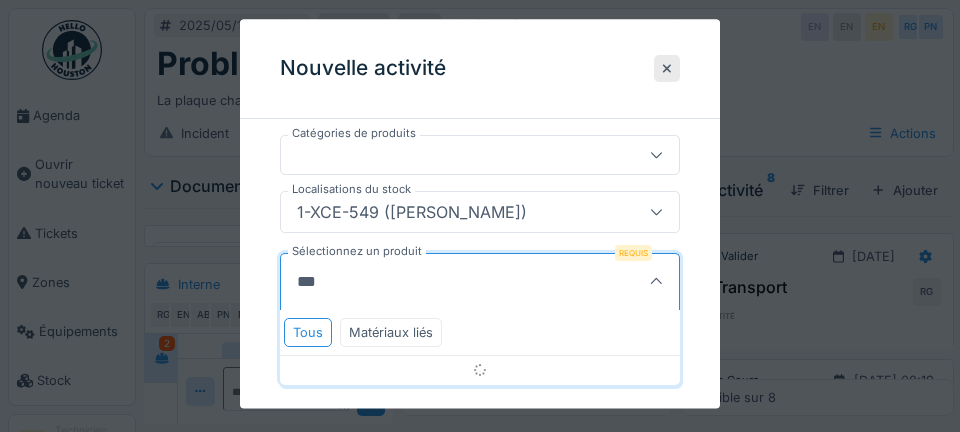 type on "****" 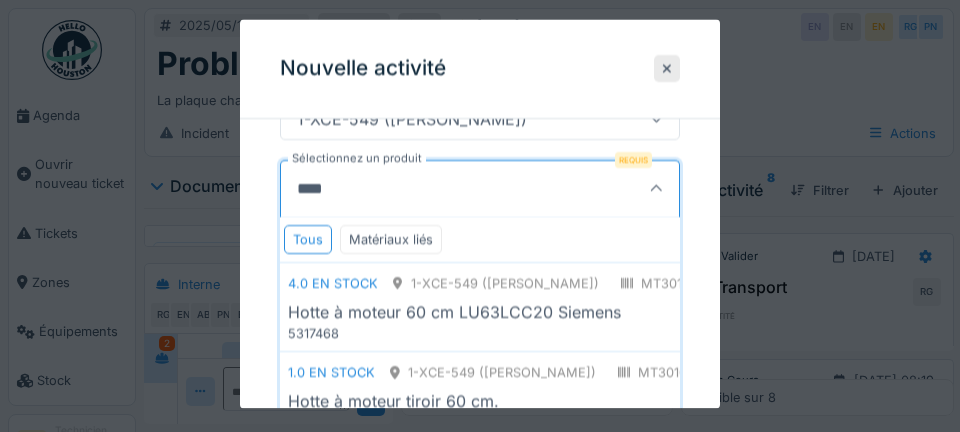 scroll, scrollTop: 516, scrollLeft: 0, axis: vertical 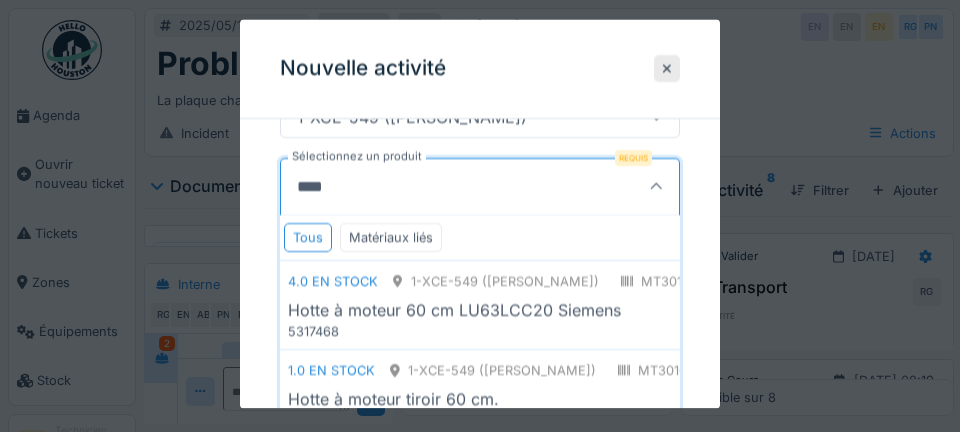 click on "Hotte à moteur 60 cm LU63LCC20 Siemens" at bounding box center (454, 310) 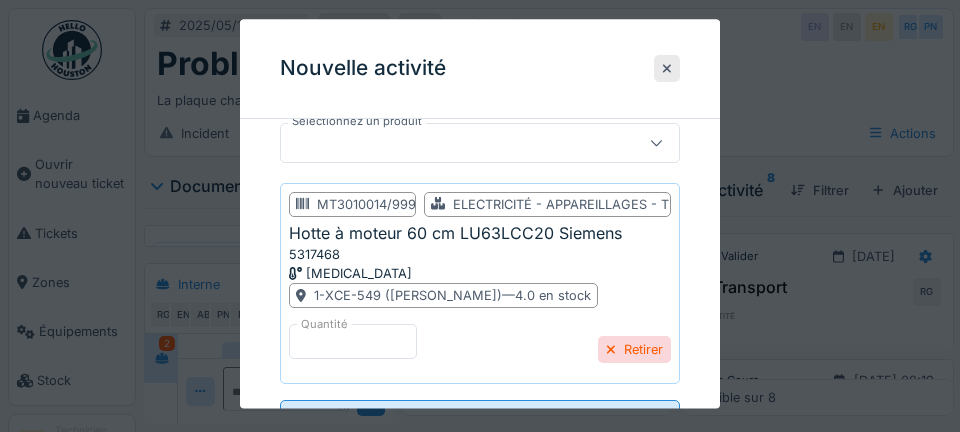 scroll, scrollTop: 568, scrollLeft: 0, axis: vertical 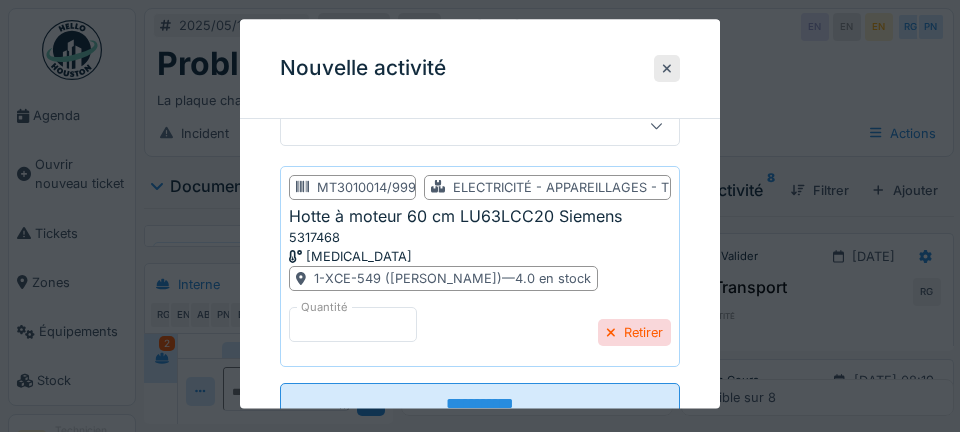 click on "**********" at bounding box center (480, 404) 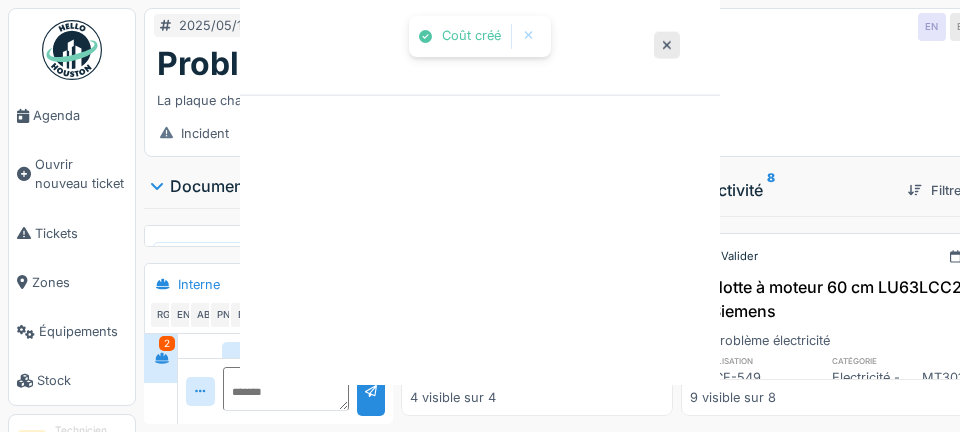 scroll, scrollTop: 0, scrollLeft: 0, axis: both 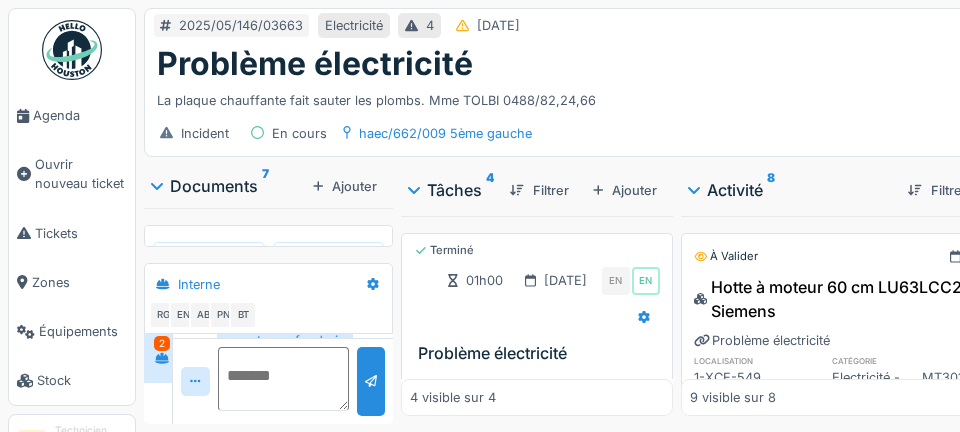 click at bounding box center [283, 379] 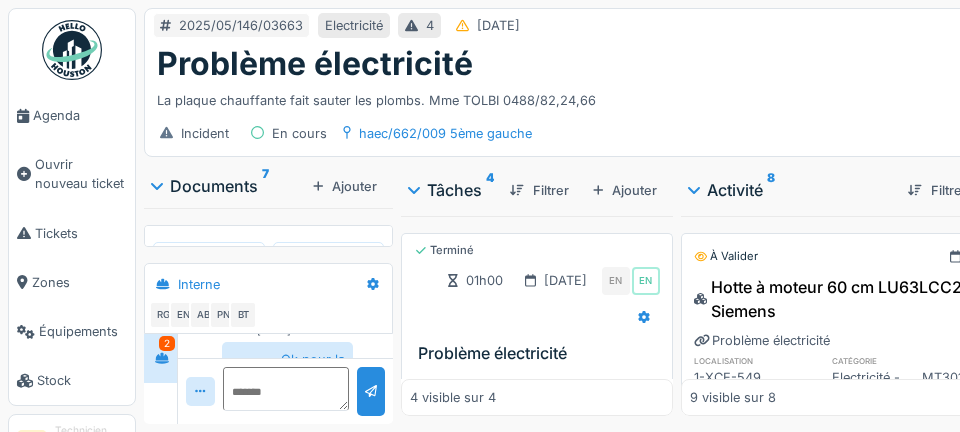 click on "Ajouter" at bounding box center (345, 186) 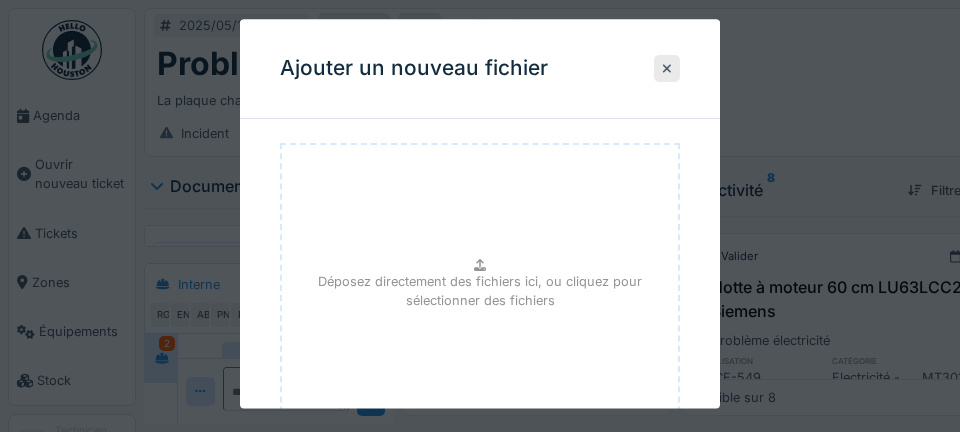click on "Déposez directement des fichiers ici, ou cliquez pour sélectionner des fichiers" at bounding box center (480, 293) 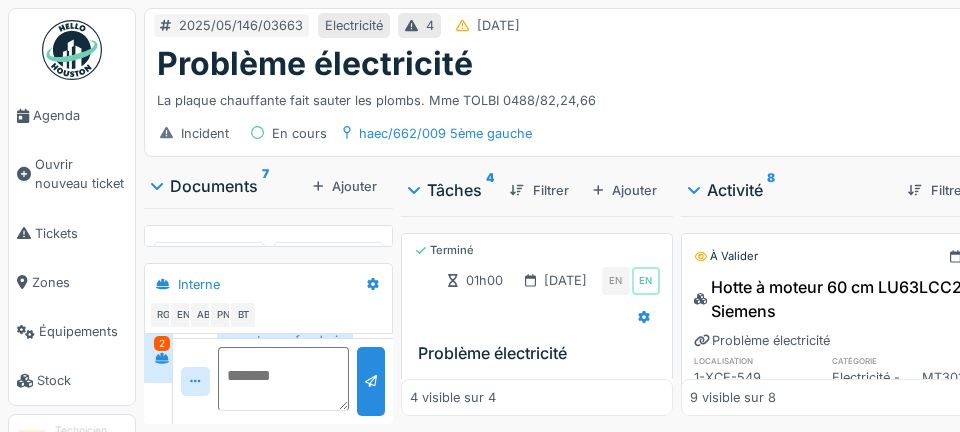 click at bounding box center (283, 379) 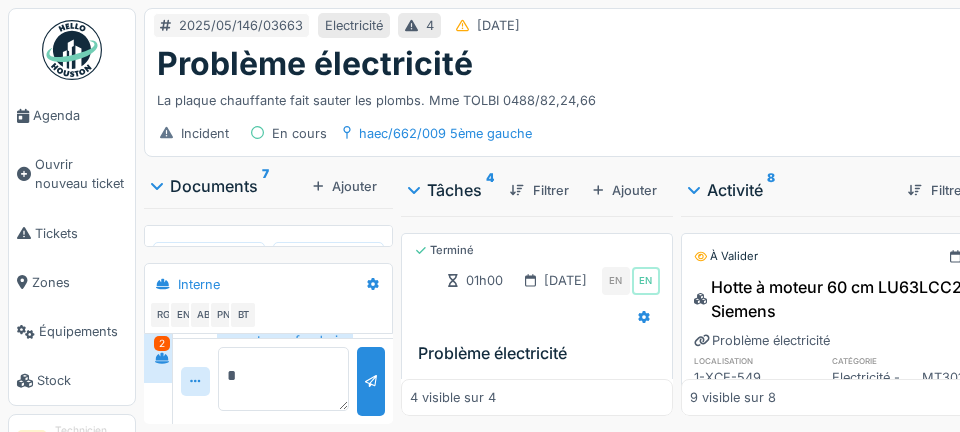 scroll, scrollTop: 48, scrollLeft: 0, axis: vertical 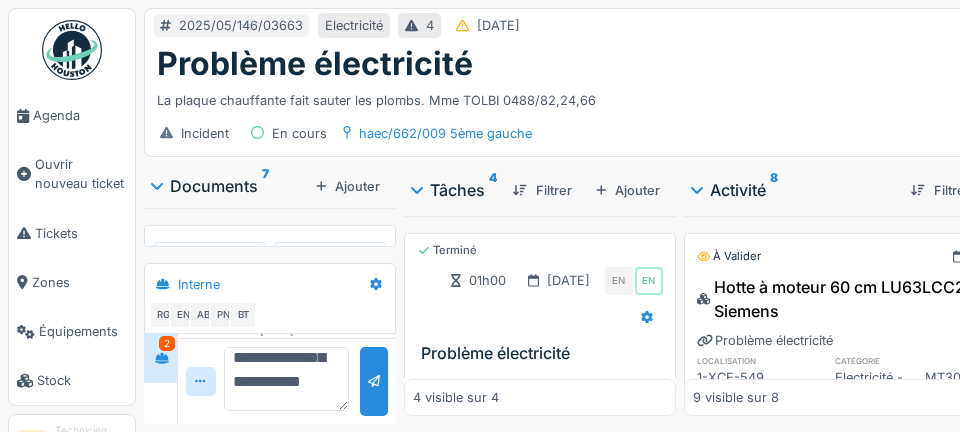 click on "**********" at bounding box center [286, 379] 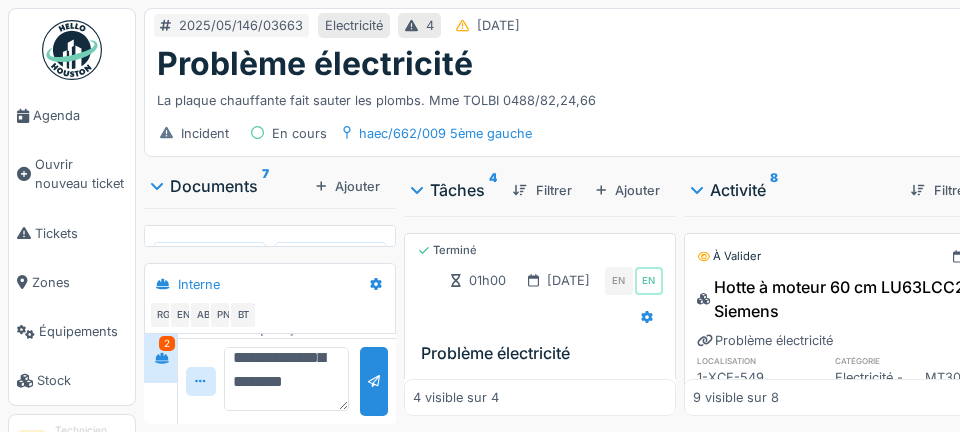 click on "**********" at bounding box center (286, 379) 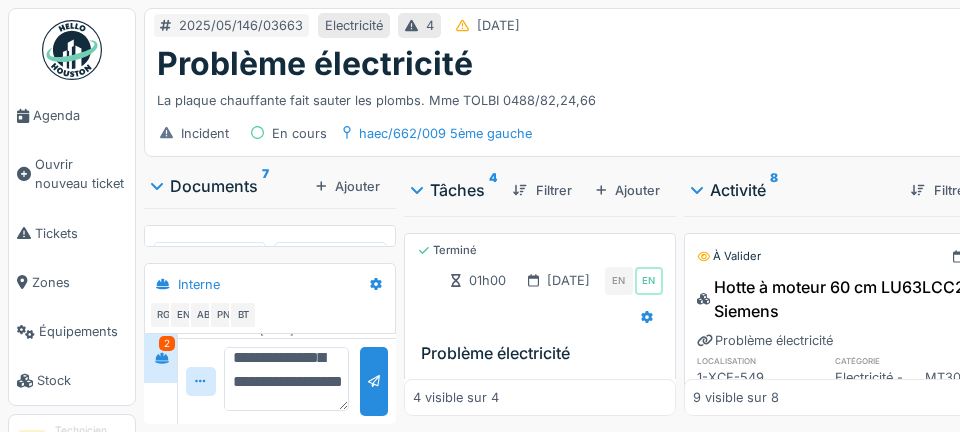 scroll, scrollTop: 143, scrollLeft: 0, axis: vertical 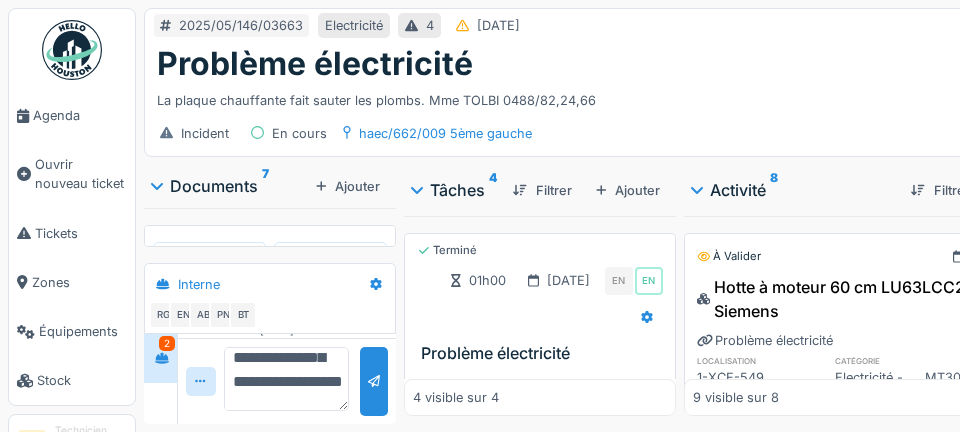 type on "**********" 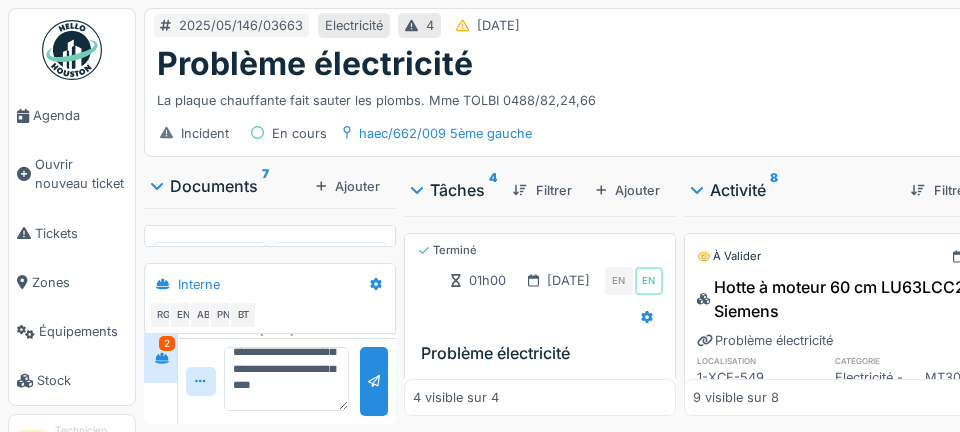 click at bounding box center (374, 381) 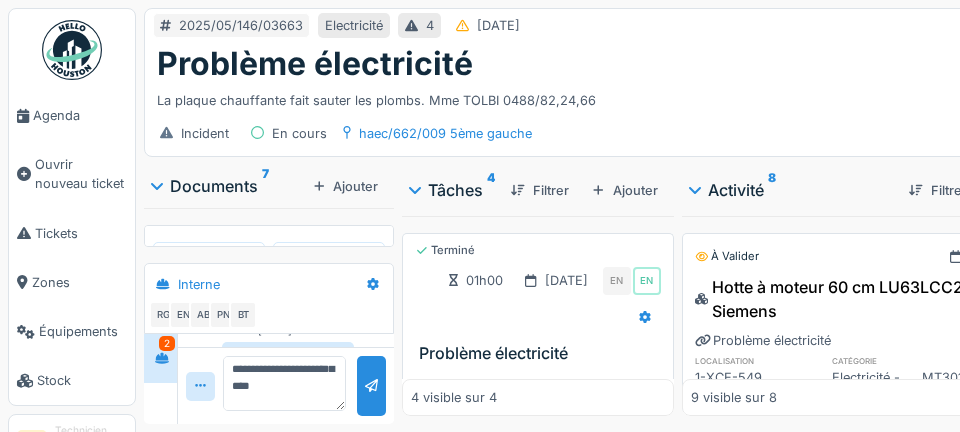 scroll, scrollTop: 0, scrollLeft: 0, axis: both 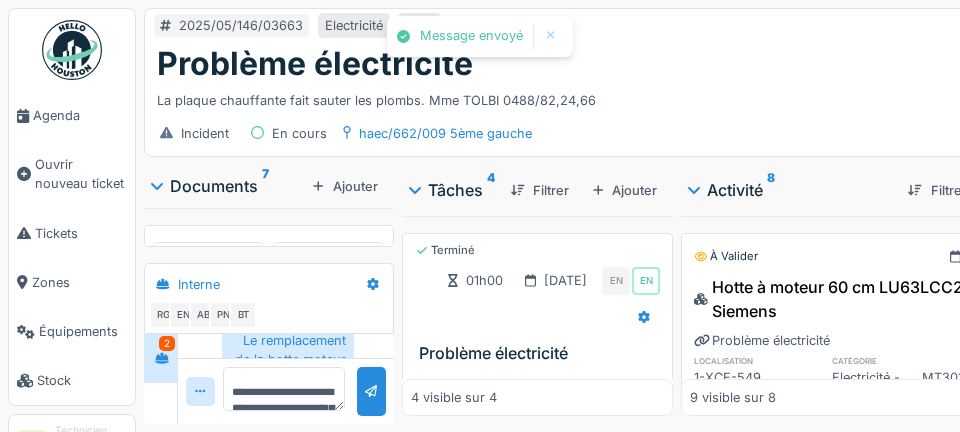 click on "Agenda" at bounding box center [80, 115] 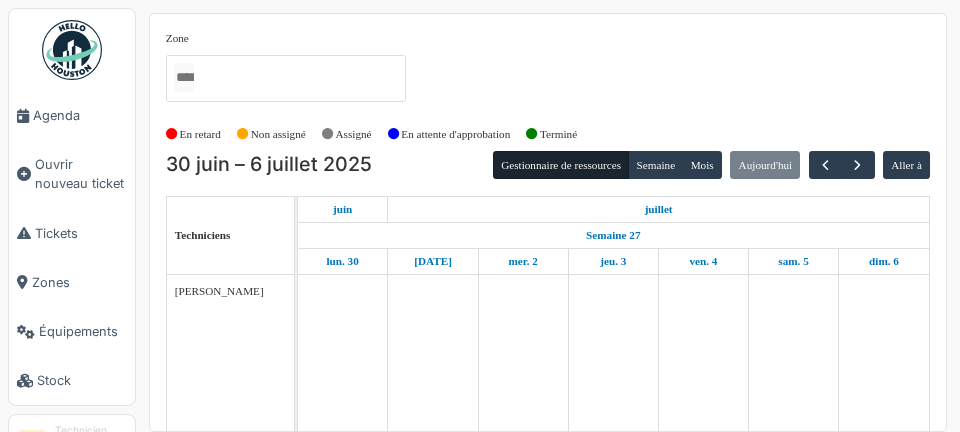 scroll, scrollTop: 0, scrollLeft: 0, axis: both 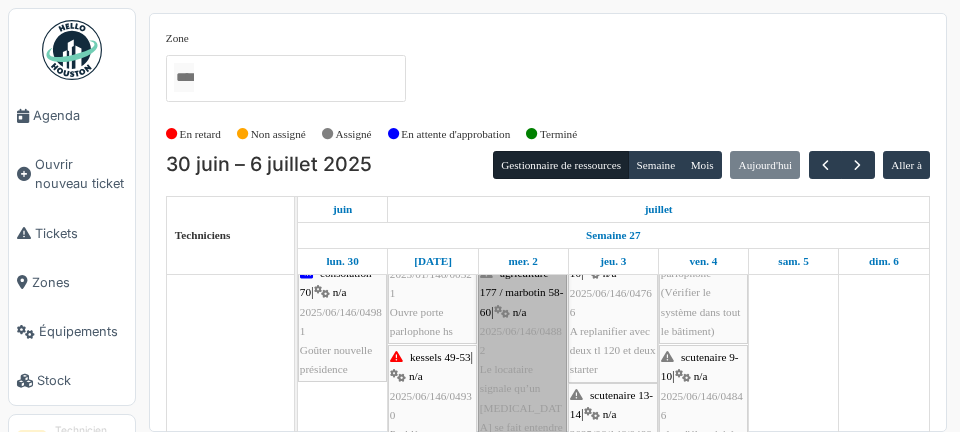 click on "agriculture 177 / marbotin 58-60
|     n/a
2025/06/146/04882
Le locataire signale qu’un bruit se fait entendre dans le plafond de la cuisine lorsqu’il allume l’interrupteur de la salle de bain" at bounding box center (522, 398) 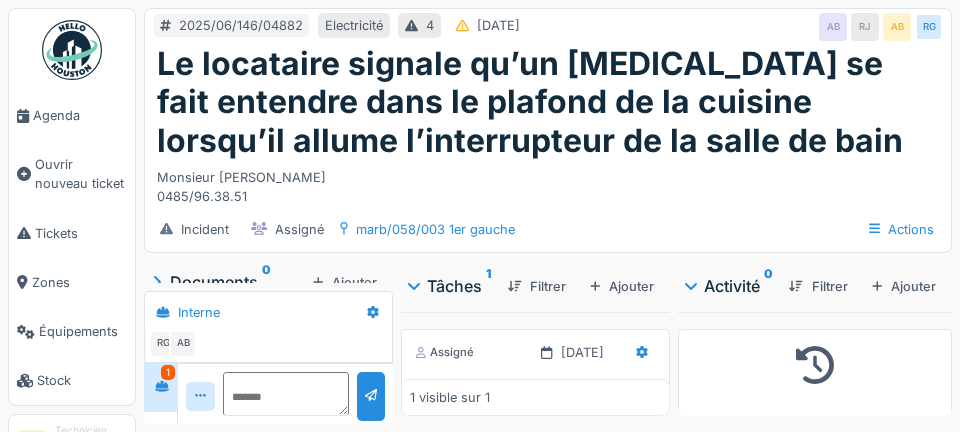 scroll, scrollTop: 0, scrollLeft: 0, axis: both 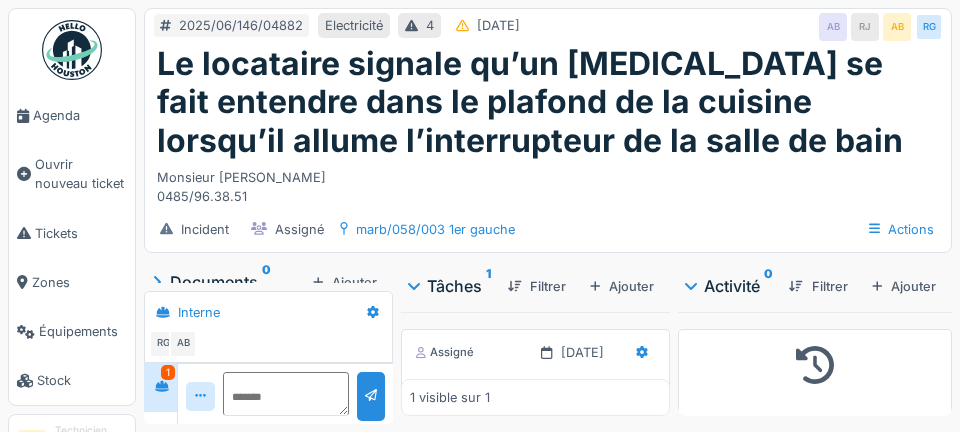 click 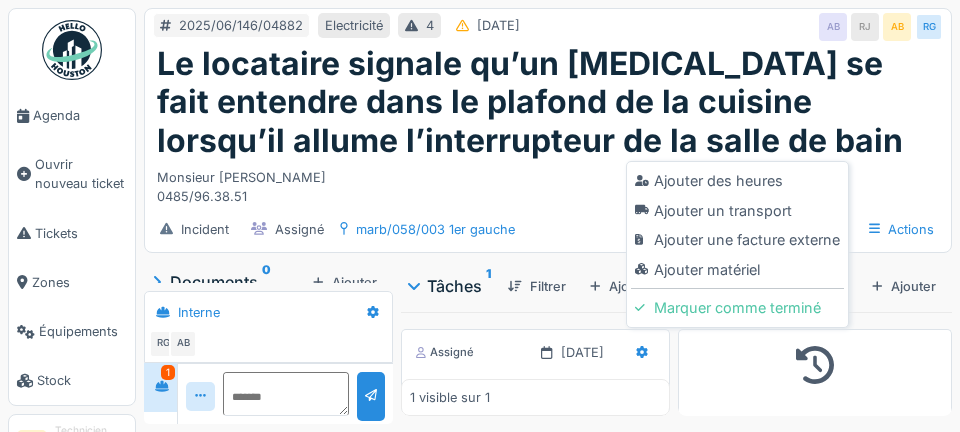 click on "Ajouter un transport" at bounding box center [737, 211] 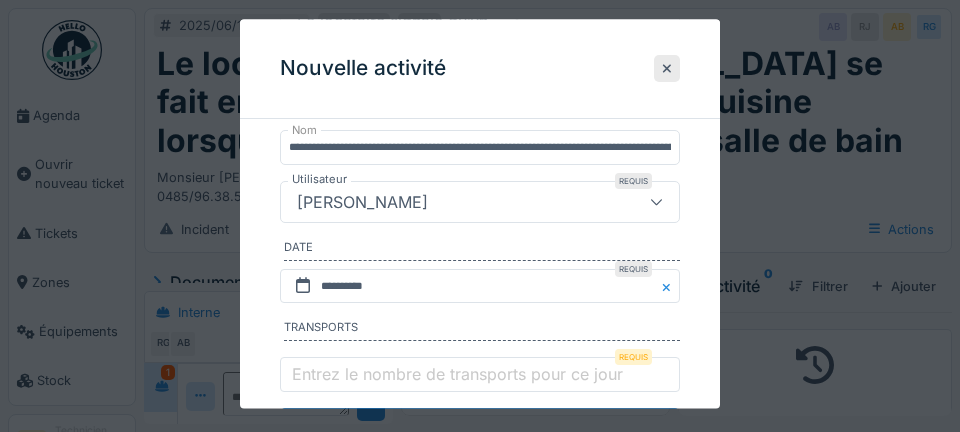 scroll, scrollTop: 451, scrollLeft: 0, axis: vertical 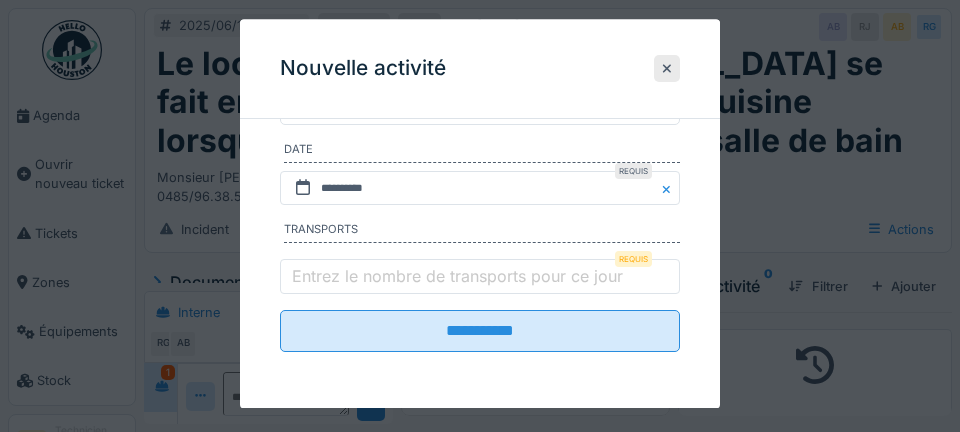 click on "Entrez le nombre de transports pour ce jour" at bounding box center (457, 276) 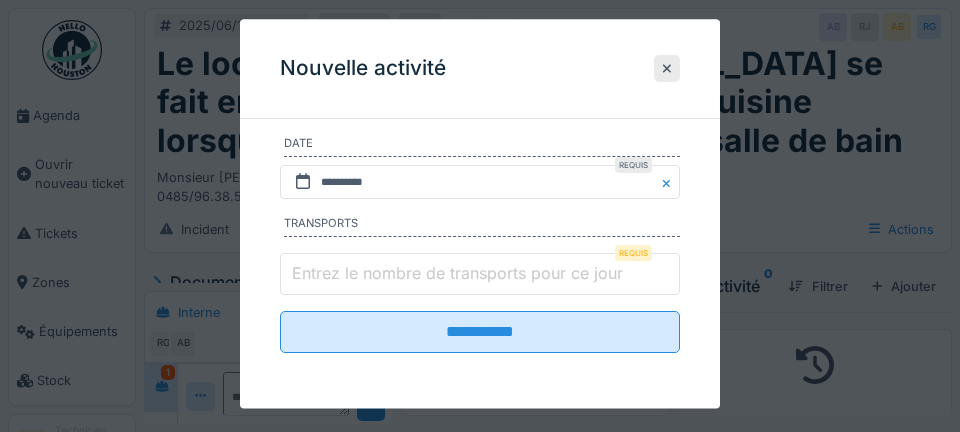 click on "Entrez le nombre de transports pour ce jour" at bounding box center [480, 275] 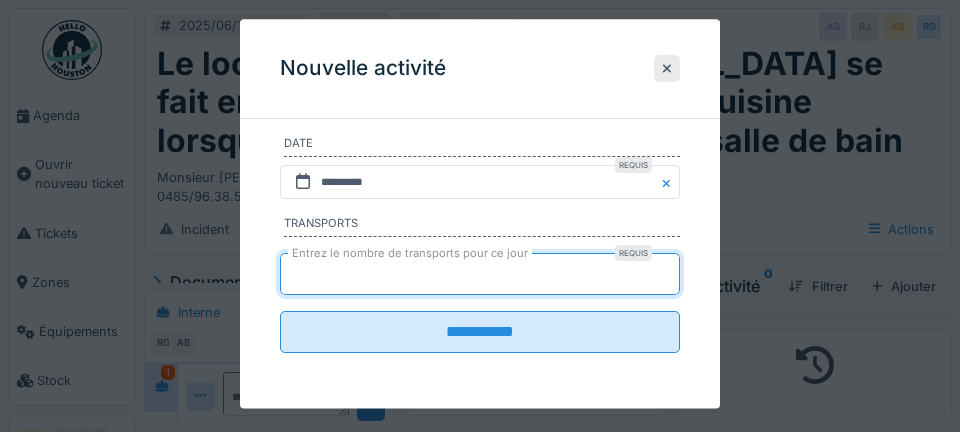 type on "*" 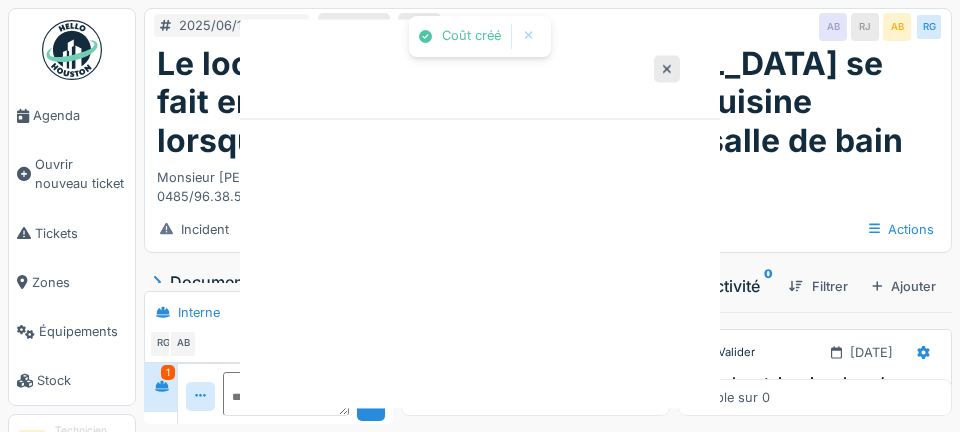 scroll, scrollTop: 0, scrollLeft: 0, axis: both 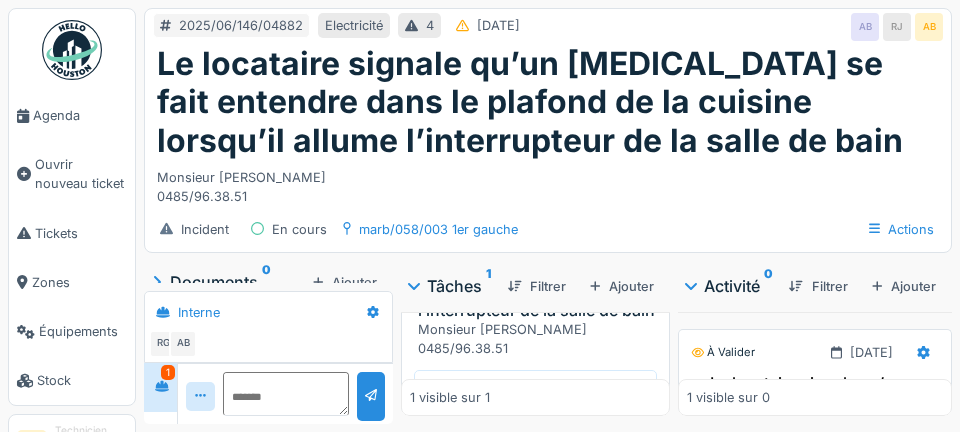 click on "Début" at bounding box center [535, 391] 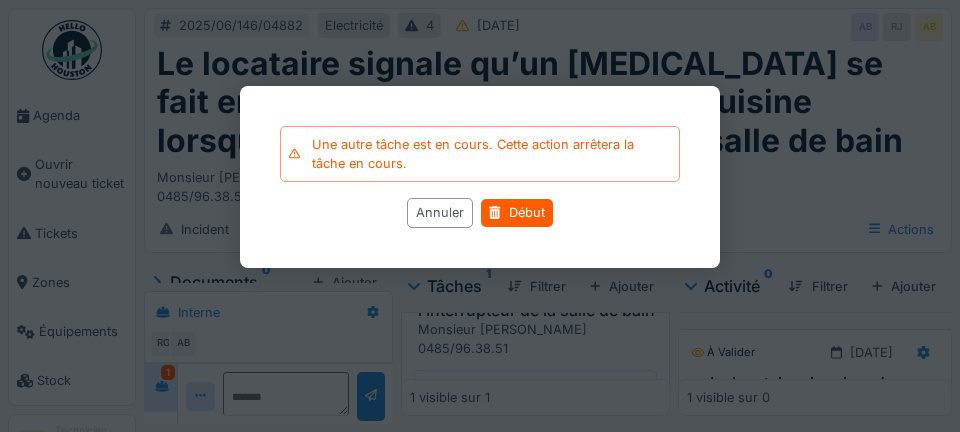 click on "Début" at bounding box center (516, 213) 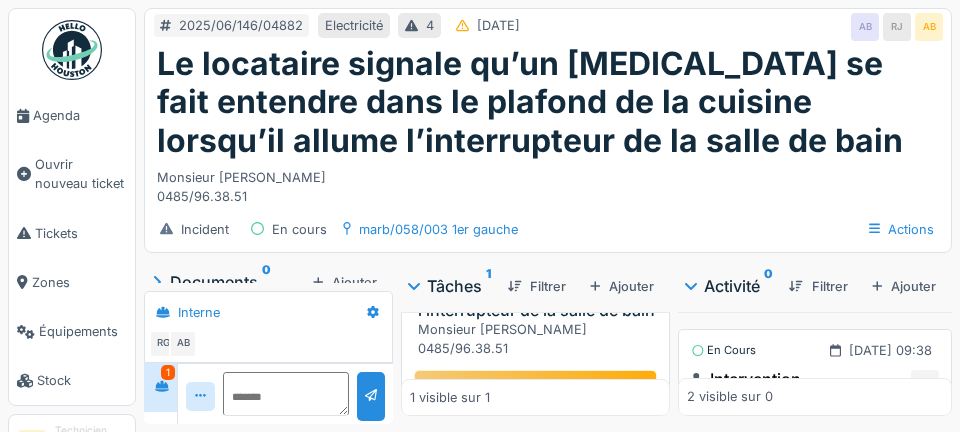 scroll, scrollTop: 85, scrollLeft: 0, axis: vertical 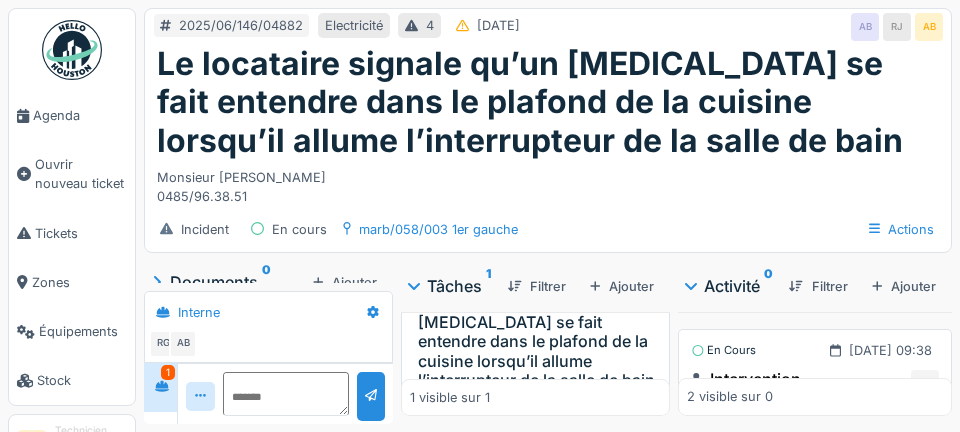 click on "Le locataire signale qu’un [MEDICAL_DATA] se fait entendre dans le plafond de la cuisine lorsqu’il allume l’interrupteur de la salle de bain" at bounding box center [539, 342] 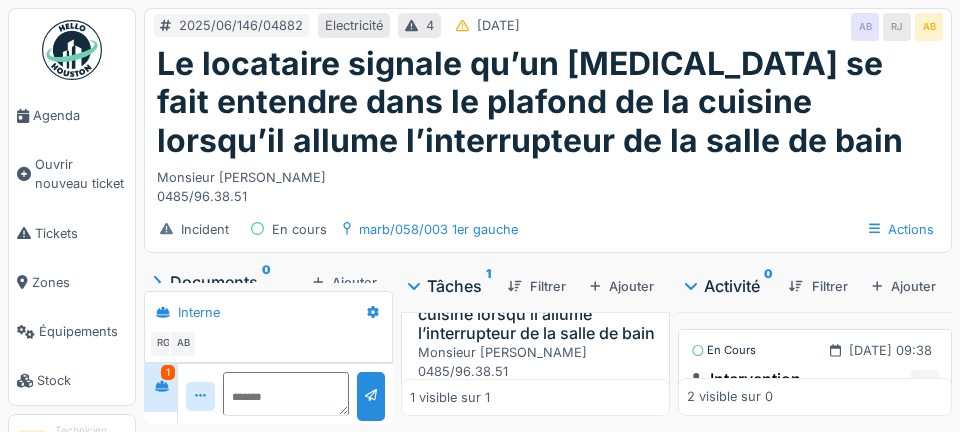 scroll, scrollTop: 140, scrollLeft: 0, axis: vertical 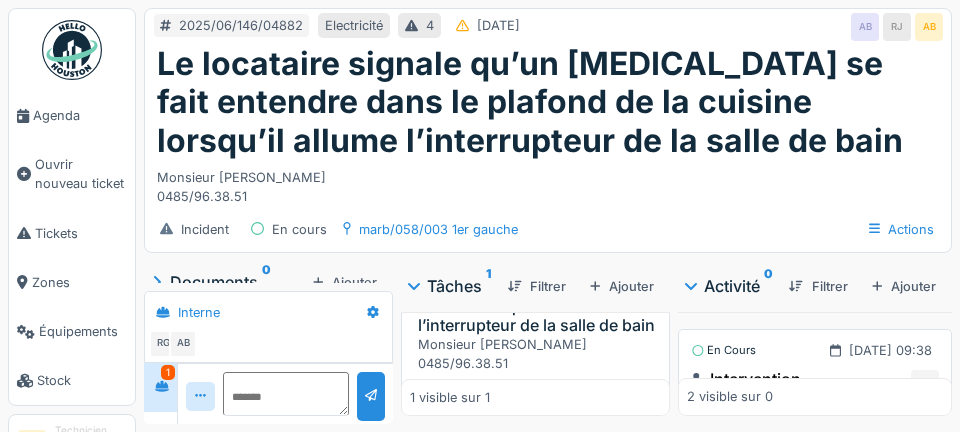 click on "Stop" at bounding box center [535, 406] 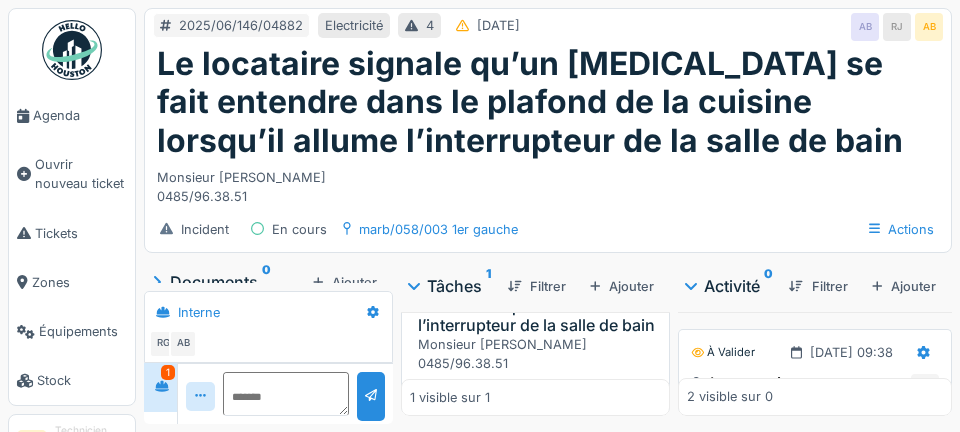 click on "Agenda" at bounding box center [80, 115] 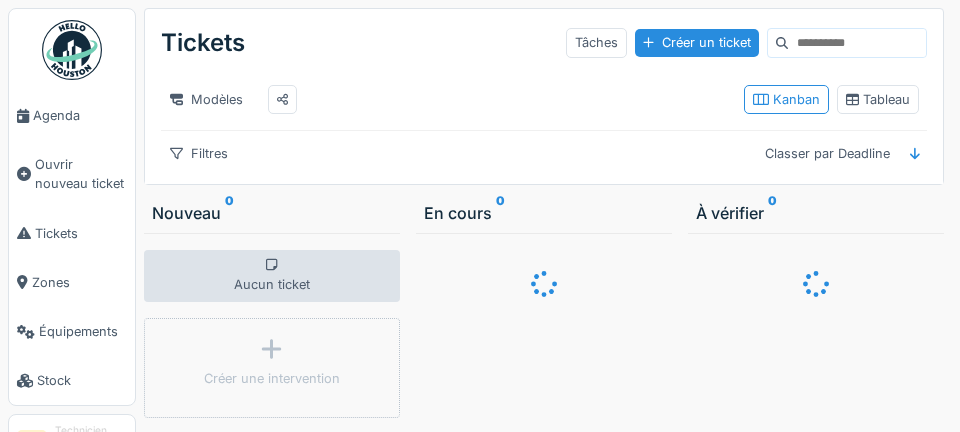 scroll, scrollTop: 0, scrollLeft: 0, axis: both 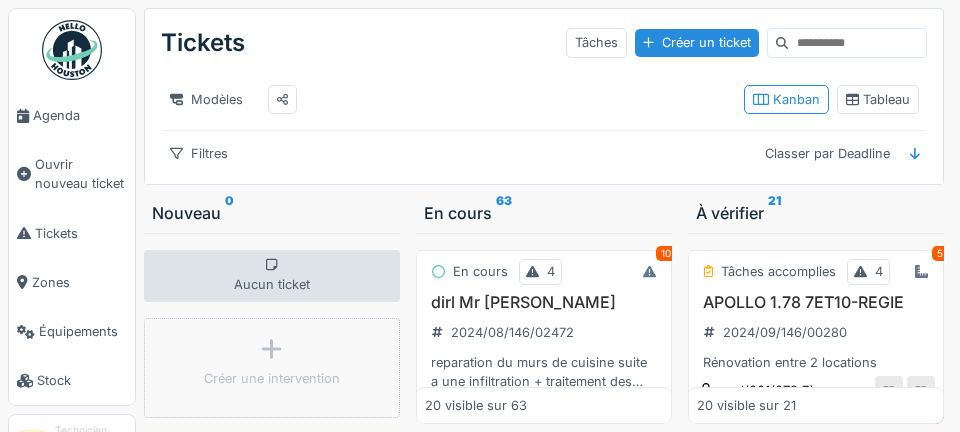 click on "Agenda" at bounding box center (72, 115) 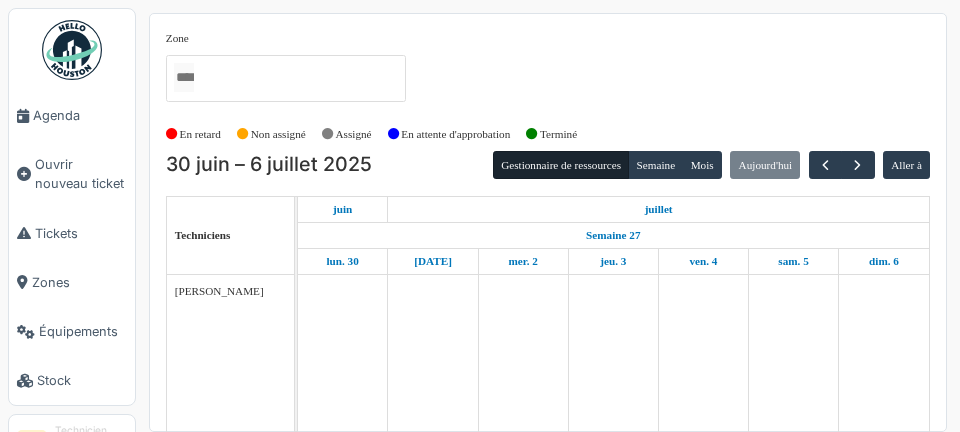 scroll, scrollTop: 0, scrollLeft: 0, axis: both 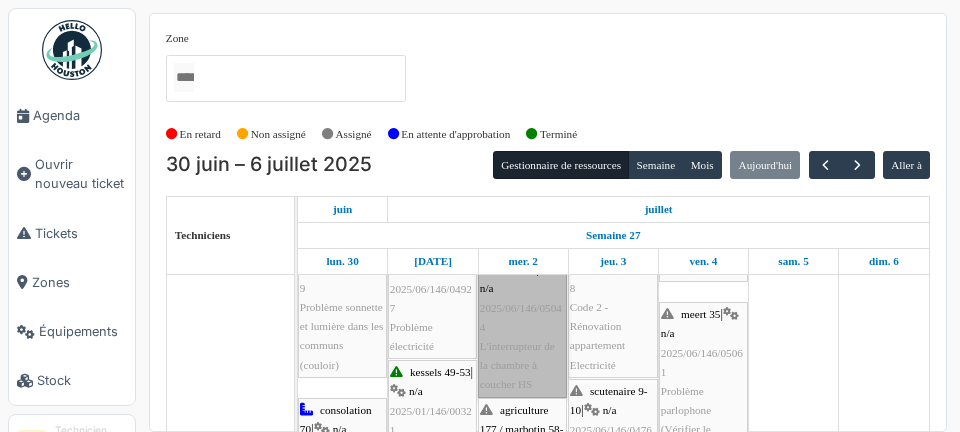 click on "apollo 2
|     n/a
2025/06/146/05044
L'interrupteur de la chambre à coucher HS" at bounding box center [522, 327] 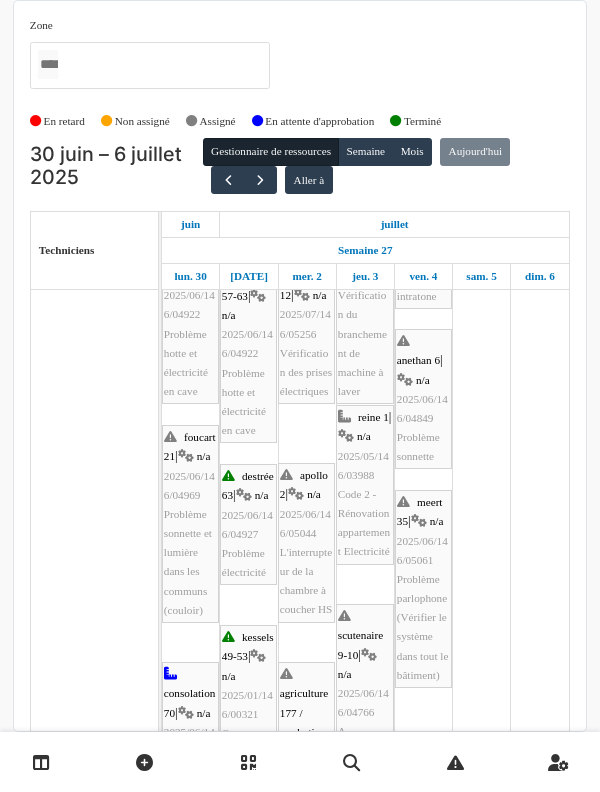 scroll, scrollTop: 0, scrollLeft: 0, axis: both 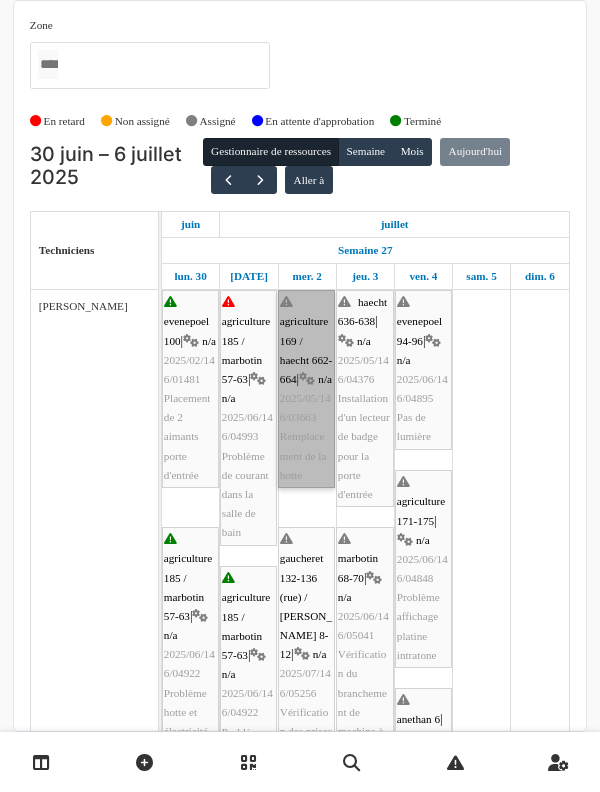 click at bounding box center (0, 0) 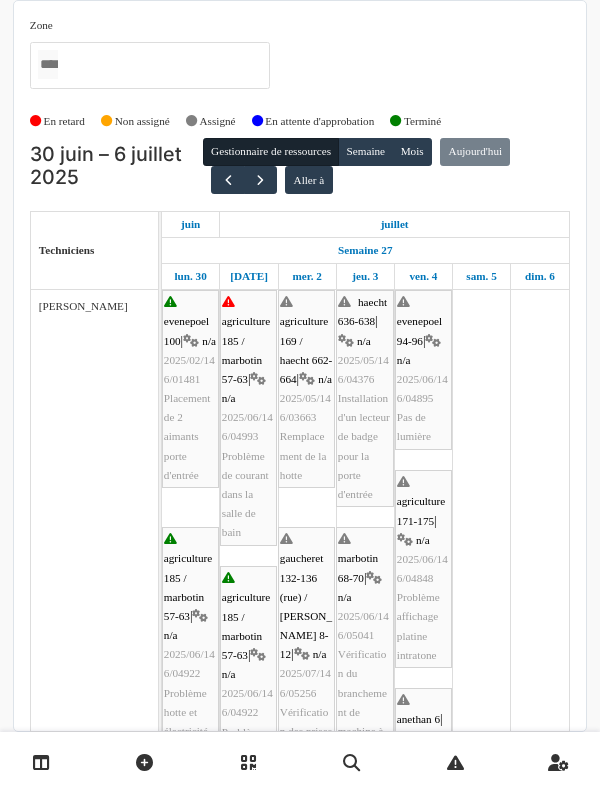 scroll, scrollTop: 63, scrollLeft: 0, axis: vertical 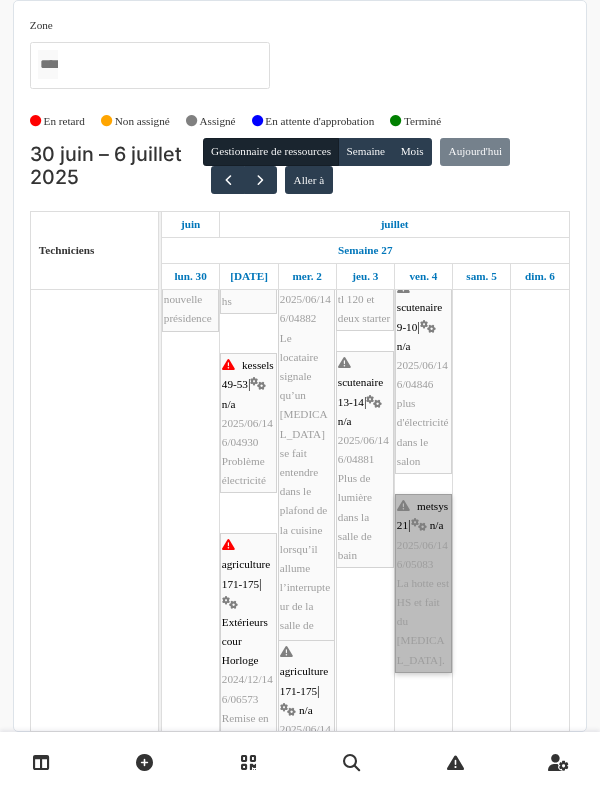 click on "metsys 21
|     n/a
2025/06/146/05083
La hotte est HS et fait du bruit." at bounding box center (423, 583) 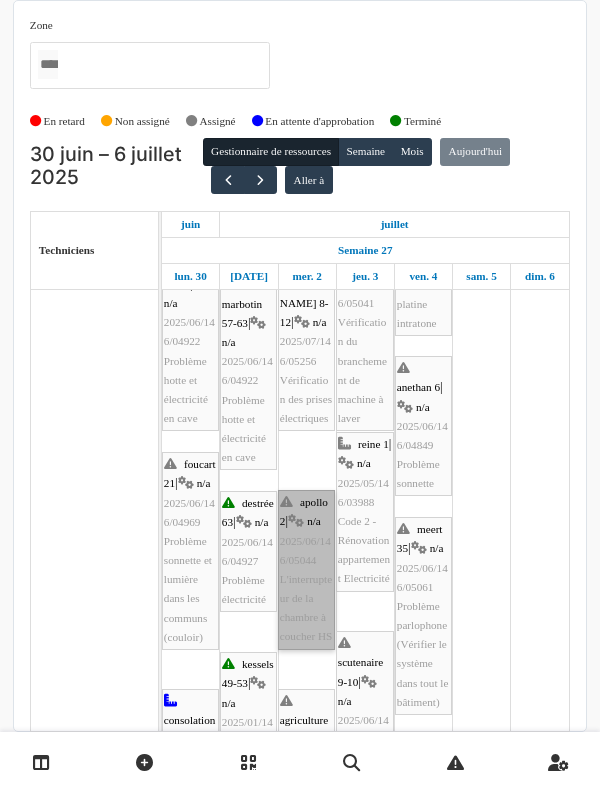 click on "apollo 2
|     n/a
2025/06/146/05044
L'interrupteur de la chambre à coucher HS" at bounding box center (306, 570) 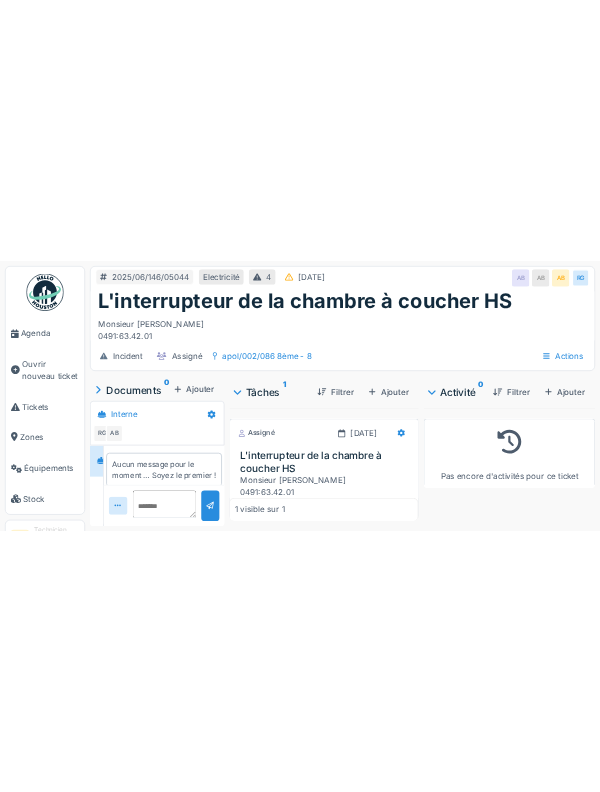 scroll, scrollTop: 0, scrollLeft: 0, axis: both 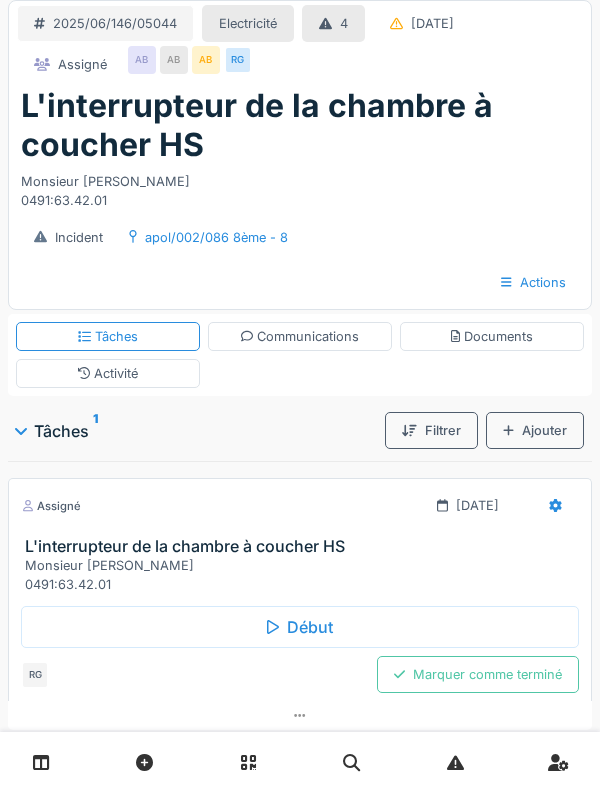 click on "Début" at bounding box center (300, 627) 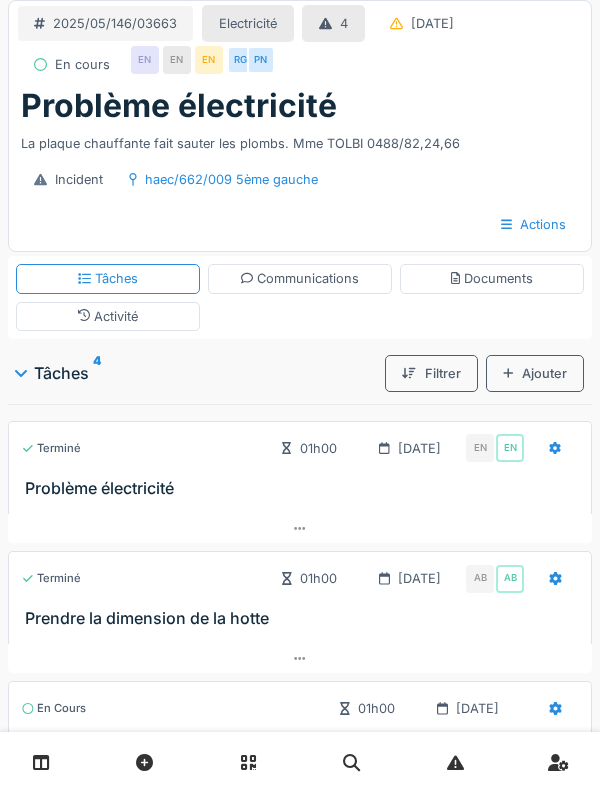 scroll, scrollTop: 0, scrollLeft: 0, axis: both 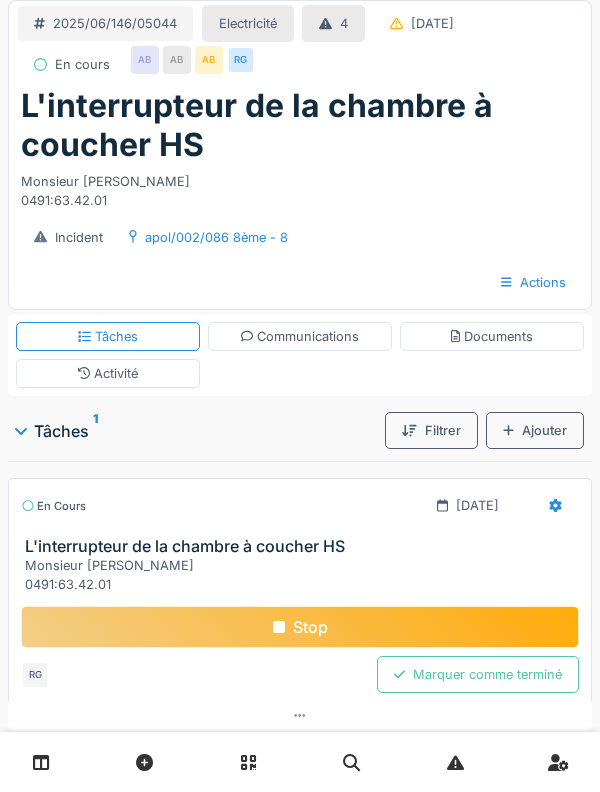 click on "Activité" at bounding box center (108, 373) 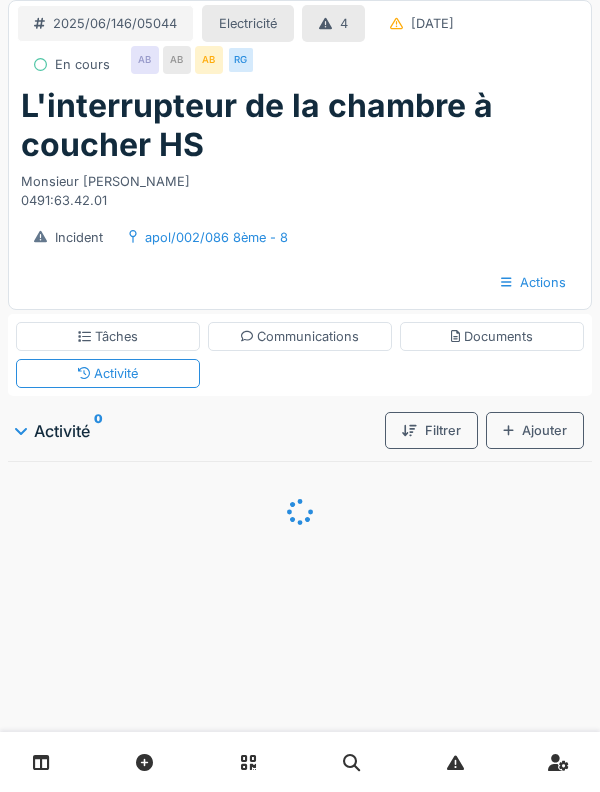 click on "Communications" at bounding box center [300, 336] 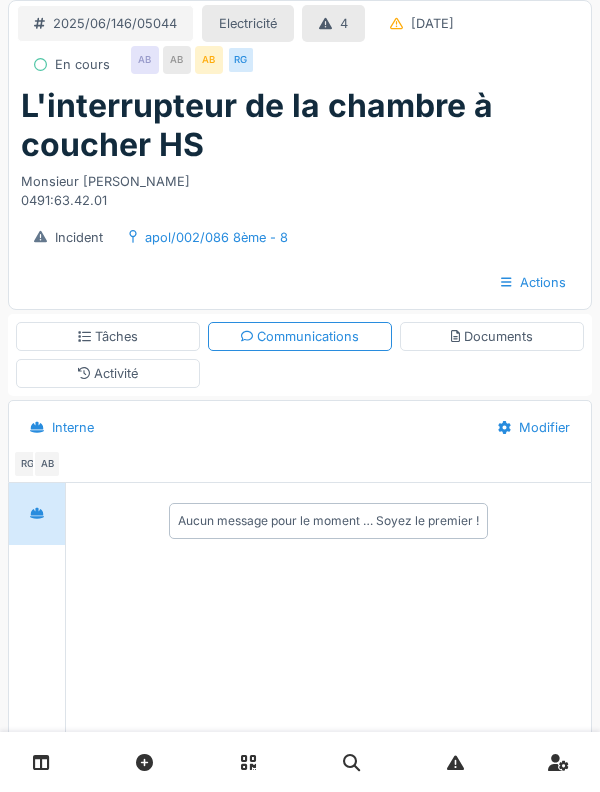 click on "Activité" at bounding box center (108, 373) 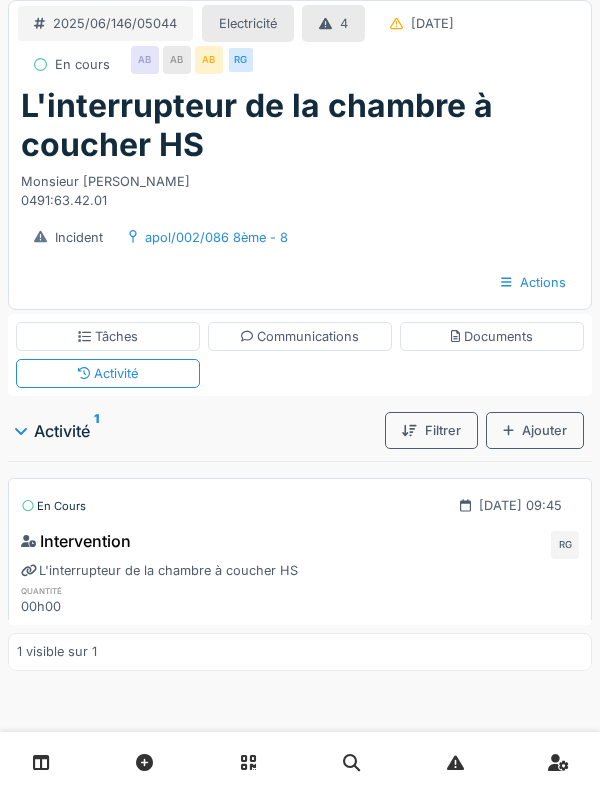 click on "Tâches" at bounding box center [108, 336] 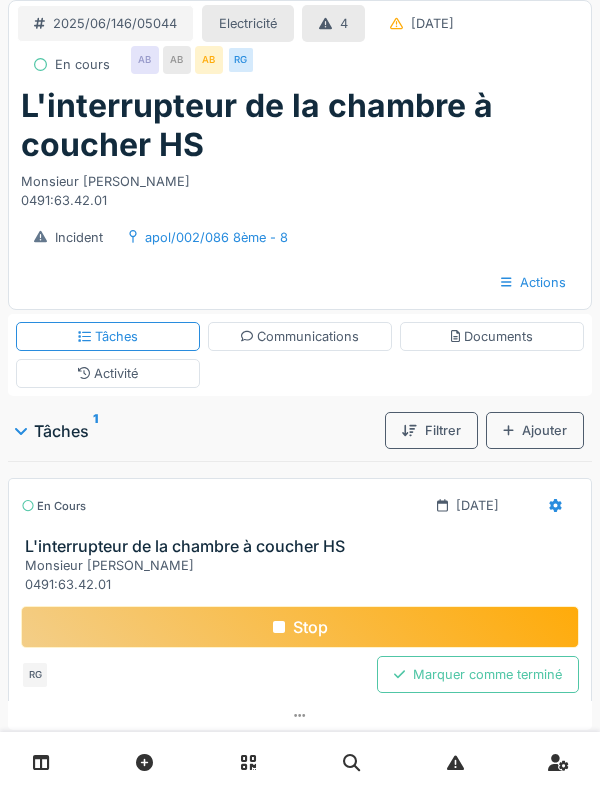 click on "L'interrupteur de la chambre à coucher HS" at bounding box center (304, 546) 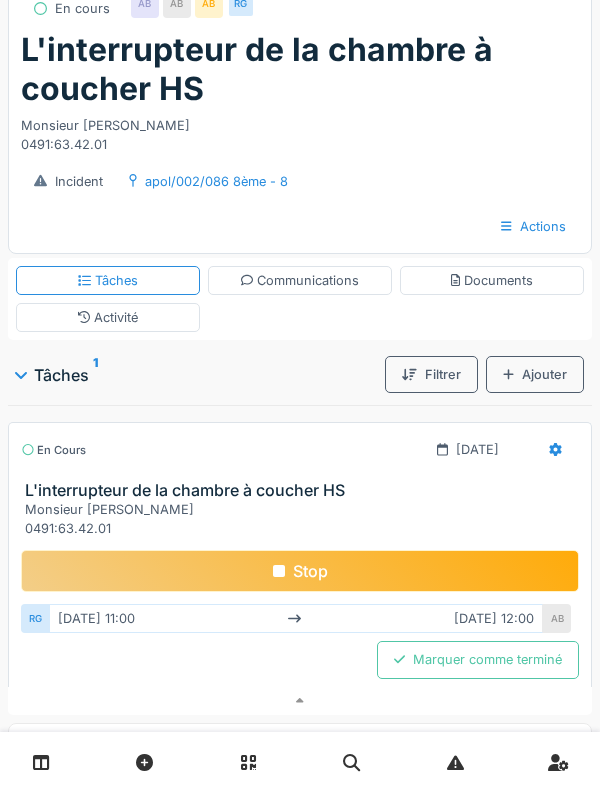 scroll, scrollTop: 42, scrollLeft: 0, axis: vertical 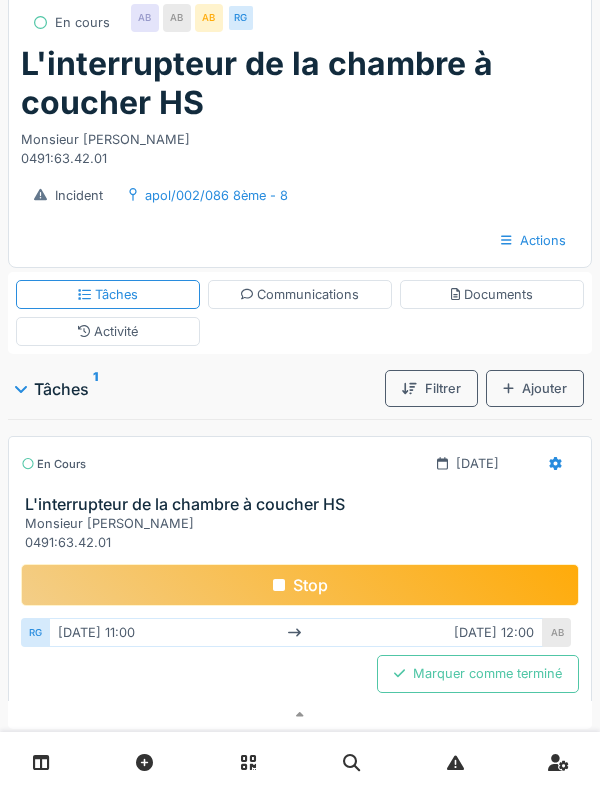 click on "Activité" at bounding box center (108, 331) 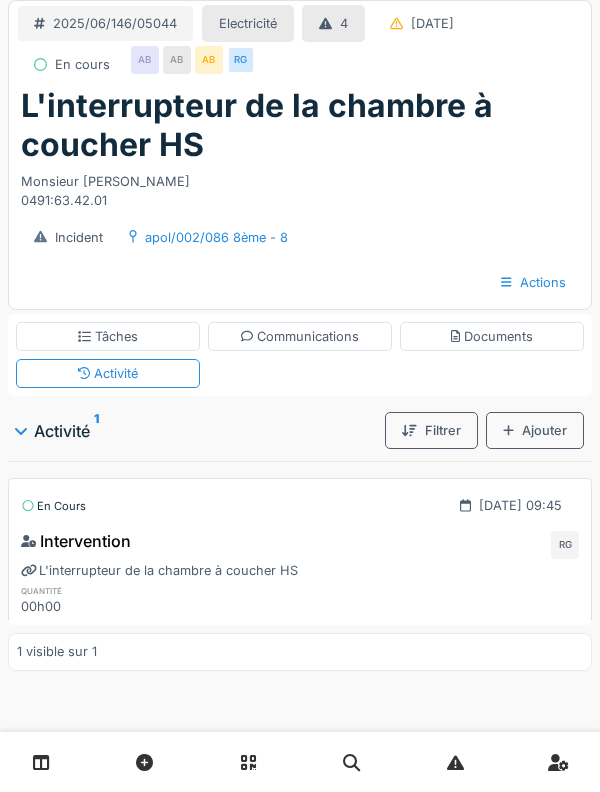scroll, scrollTop: 27, scrollLeft: 0, axis: vertical 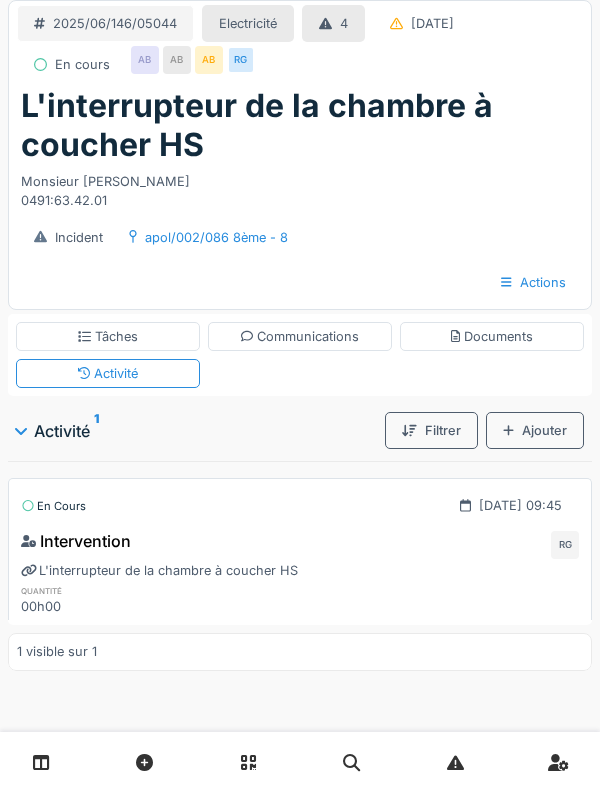 click on "Ajouter" at bounding box center (535, 430) 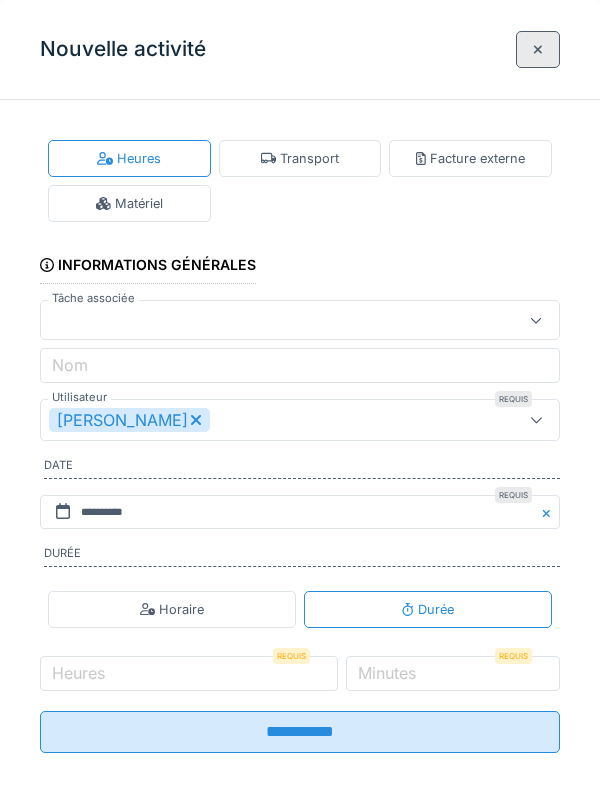 scroll, scrollTop: 23, scrollLeft: 0, axis: vertical 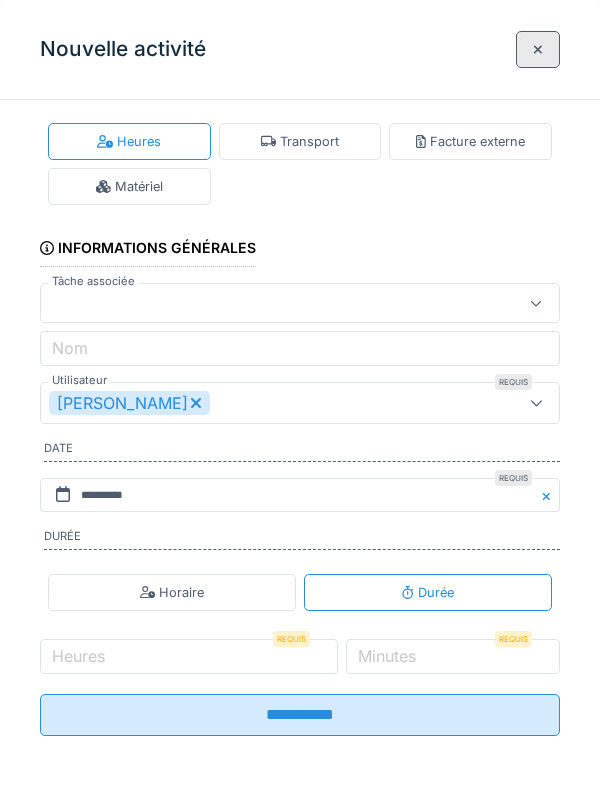 click 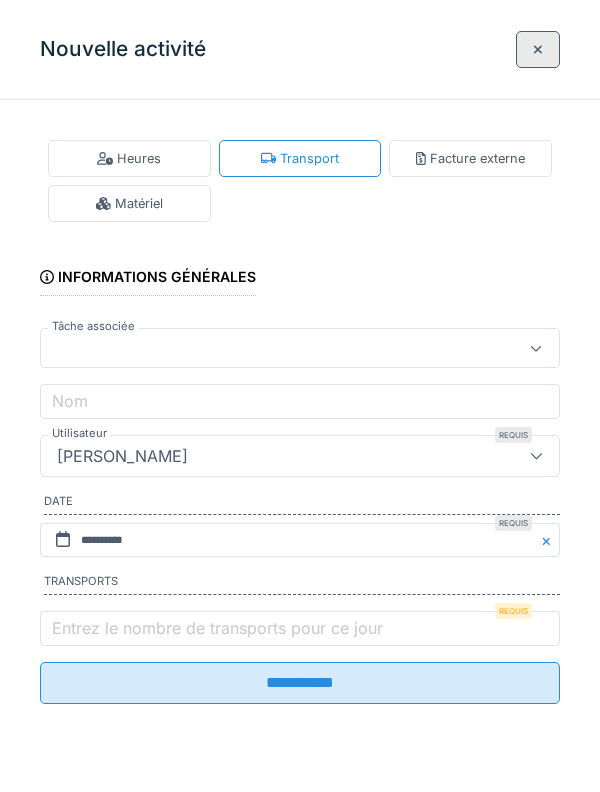 scroll, scrollTop: 0, scrollLeft: 0, axis: both 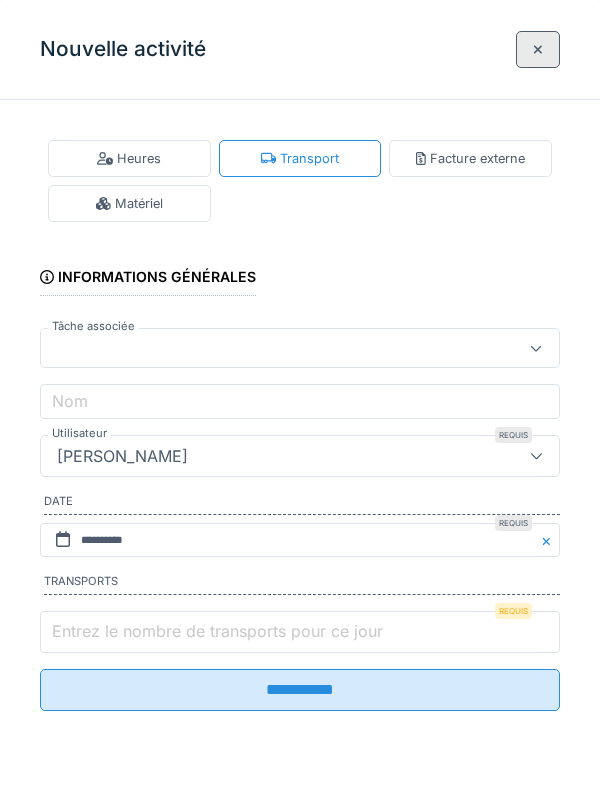 click on "Entrez le nombre de transports pour ce jour" at bounding box center [300, 632] 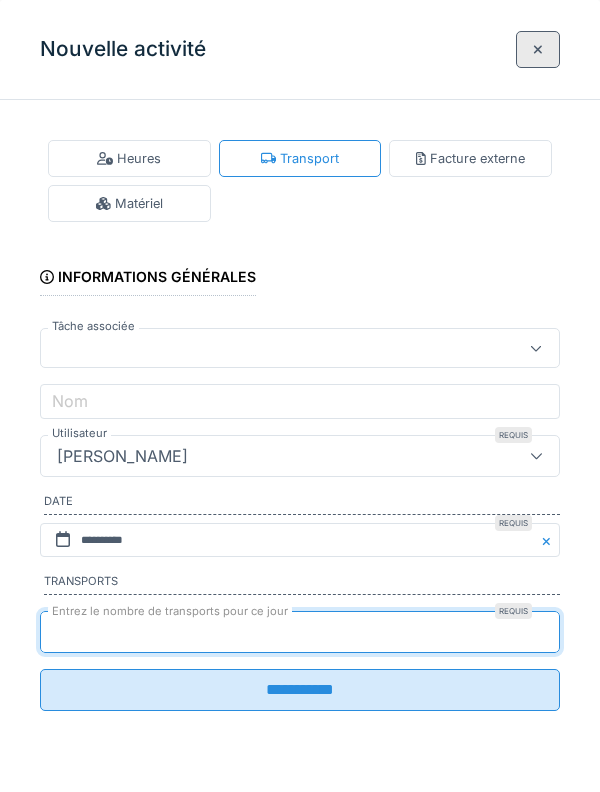 type on "*" 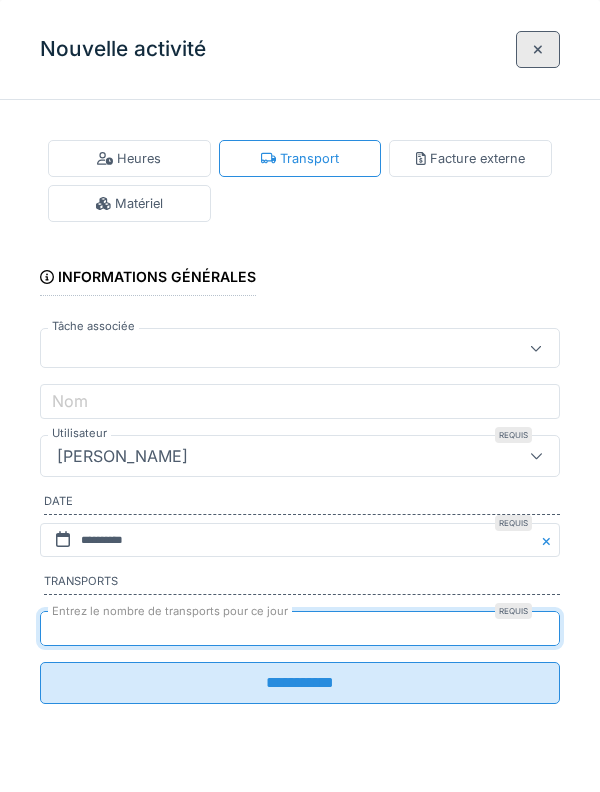 click on "**********" at bounding box center [300, 683] 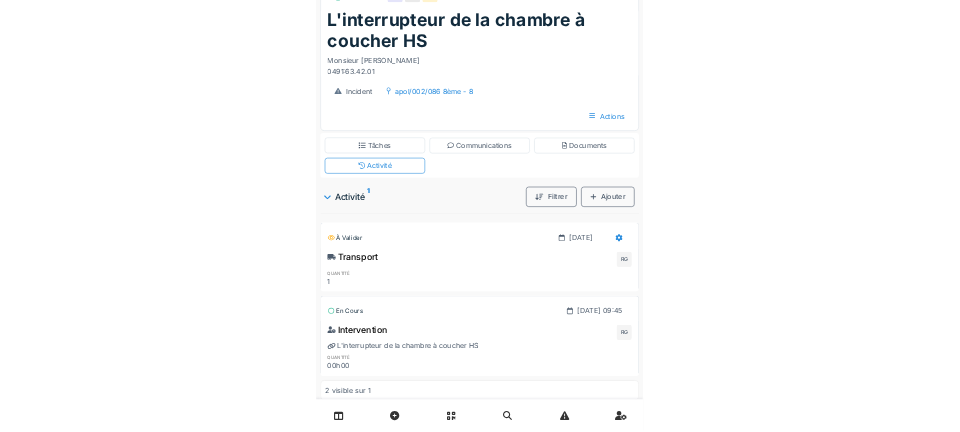 scroll, scrollTop: 0, scrollLeft: 0, axis: both 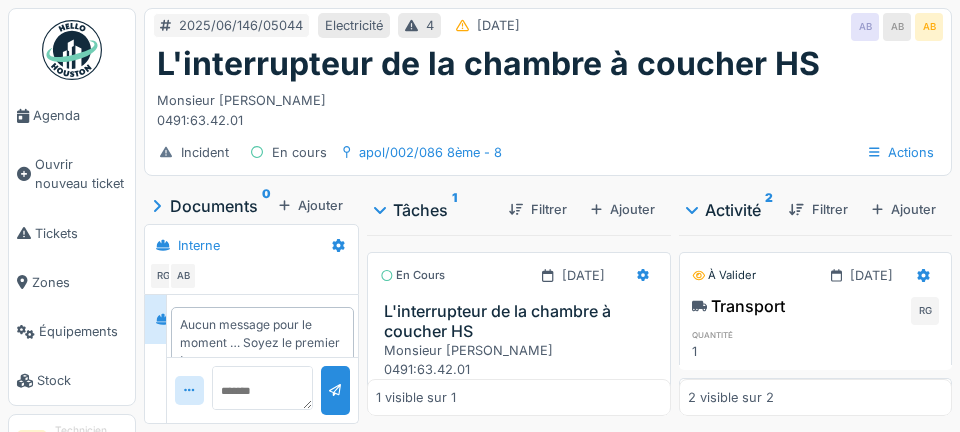 click at bounding box center (815, 367) 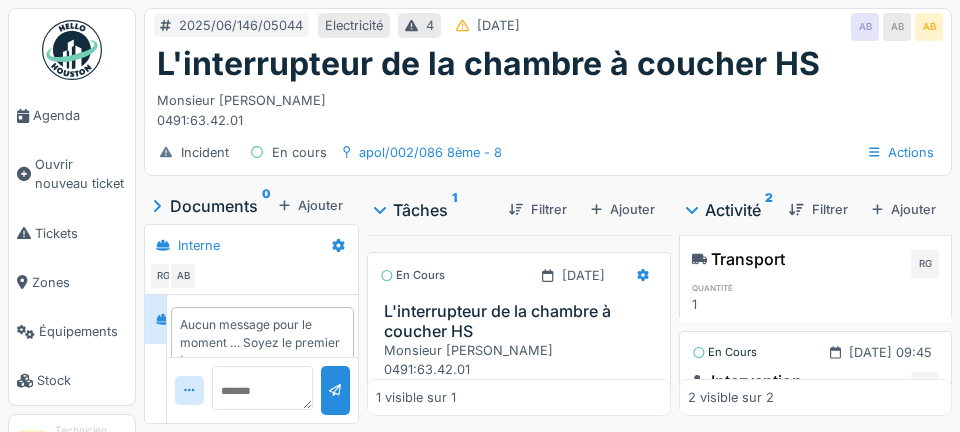 scroll, scrollTop: 51, scrollLeft: 0, axis: vertical 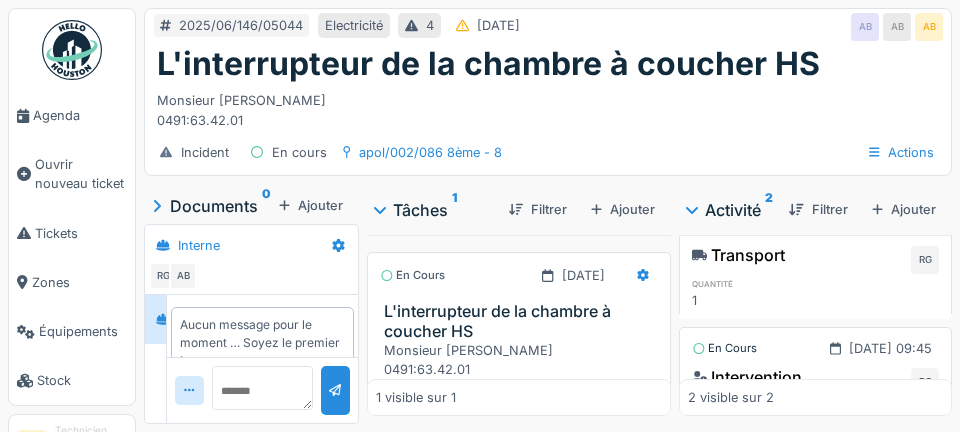 click on "Stop" at bounding box center [519, 412] 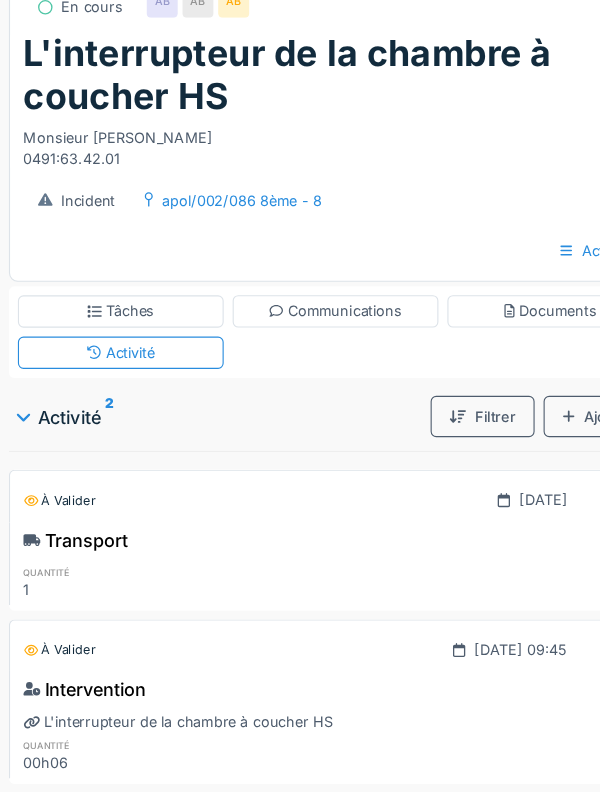 scroll, scrollTop: 0, scrollLeft: 0, axis: both 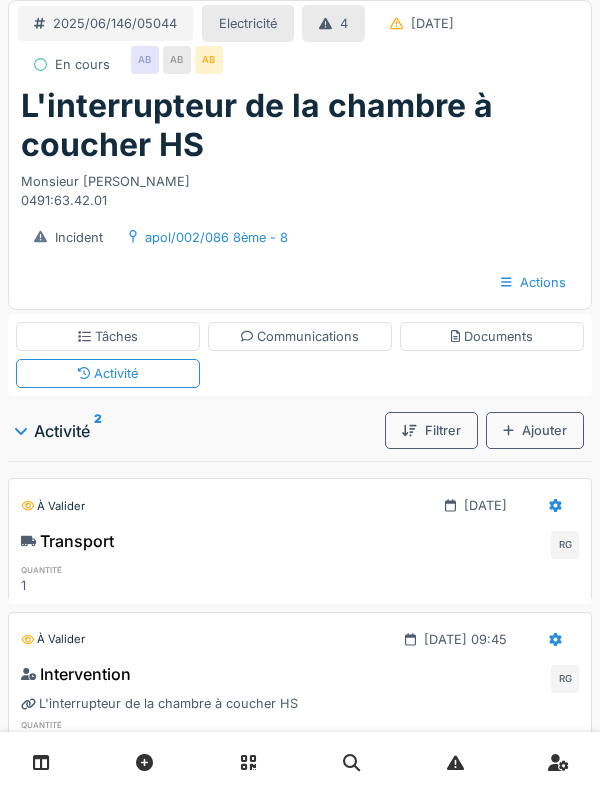 click on "Tâches" at bounding box center (108, 336) 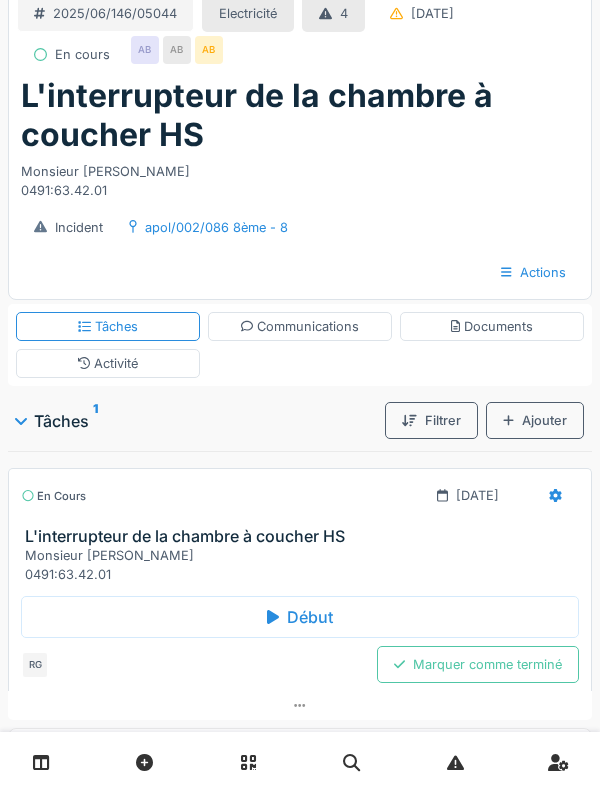 scroll, scrollTop: 41, scrollLeft: 0, axis: vertical 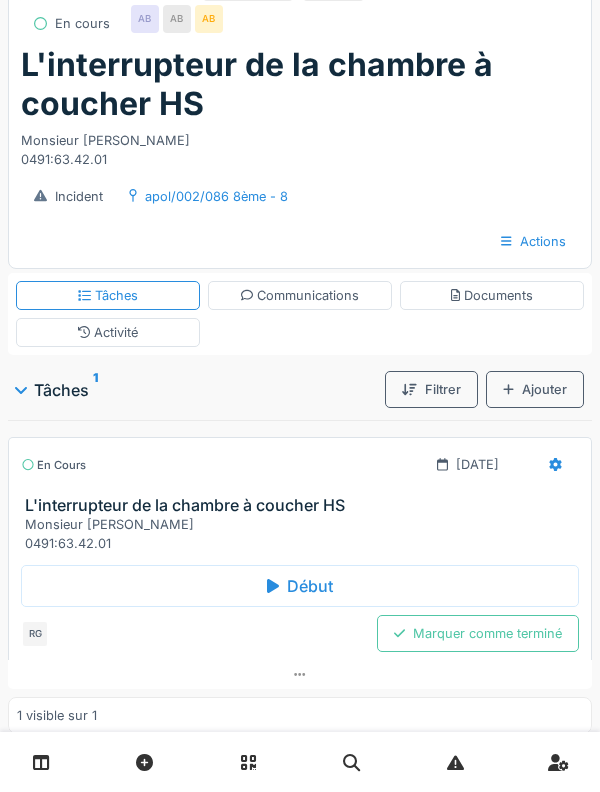 click on "Activité" at bounding box center [108, 332] 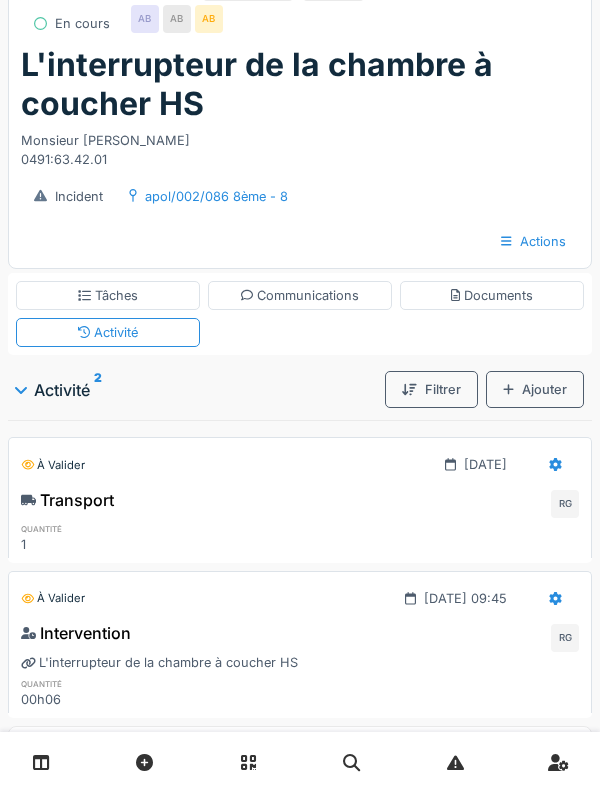 click on "Ajouter" at bounding box center (535, 389) 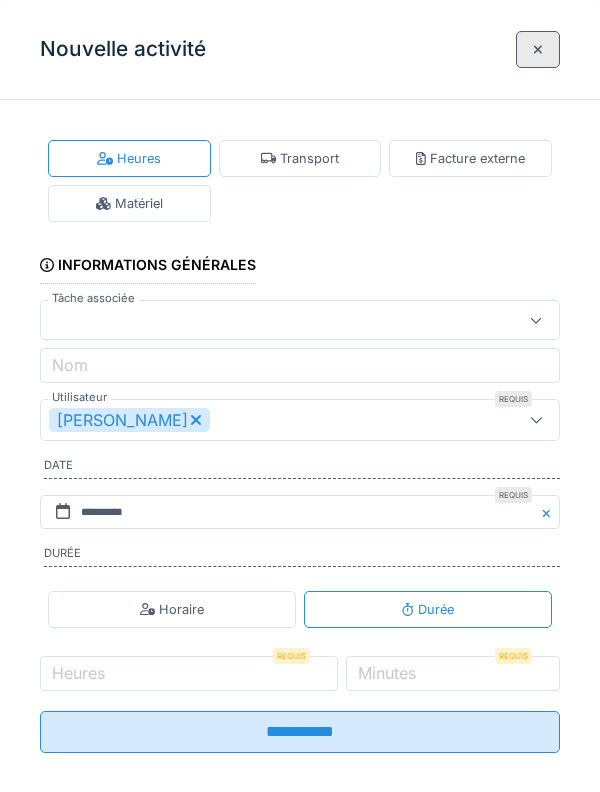 click on "Matériel" at bounding box center [129, 203] 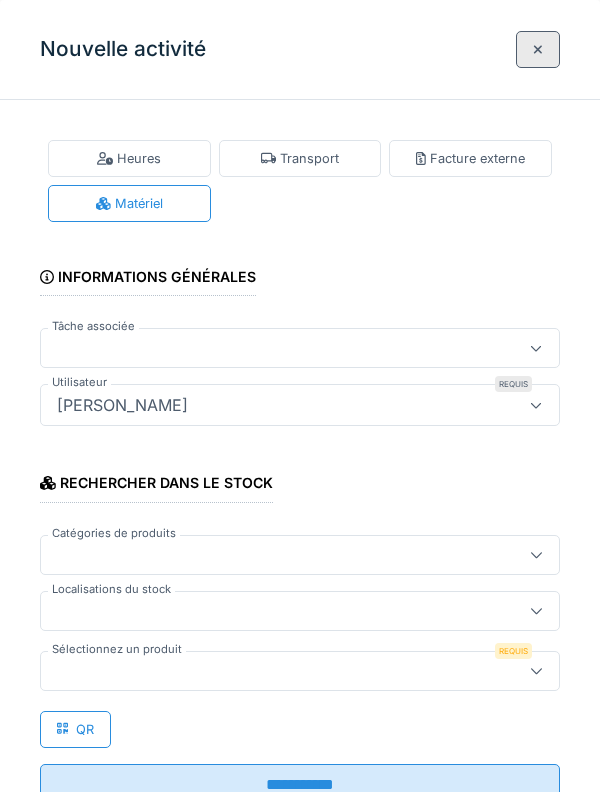click at bounding box center (300, 671) 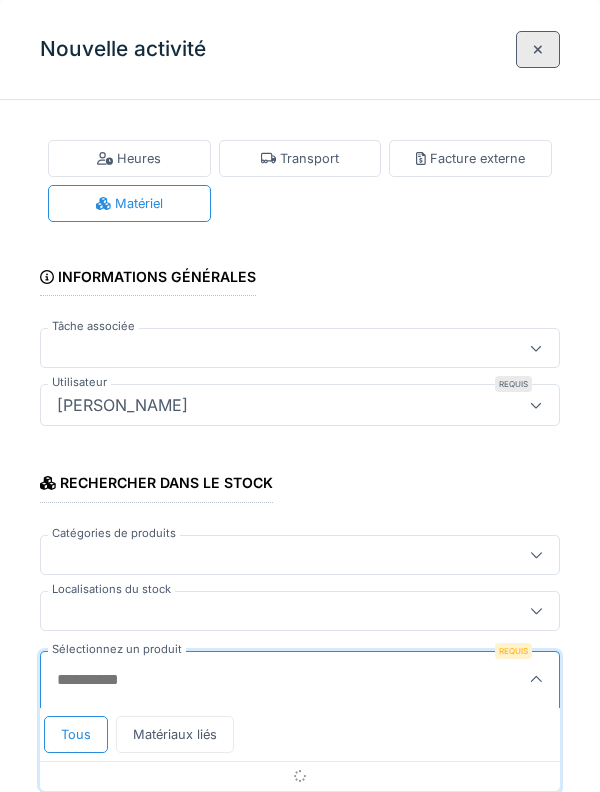scroll, scrollTop: 137, scrollLeft: 0, axis: vertical 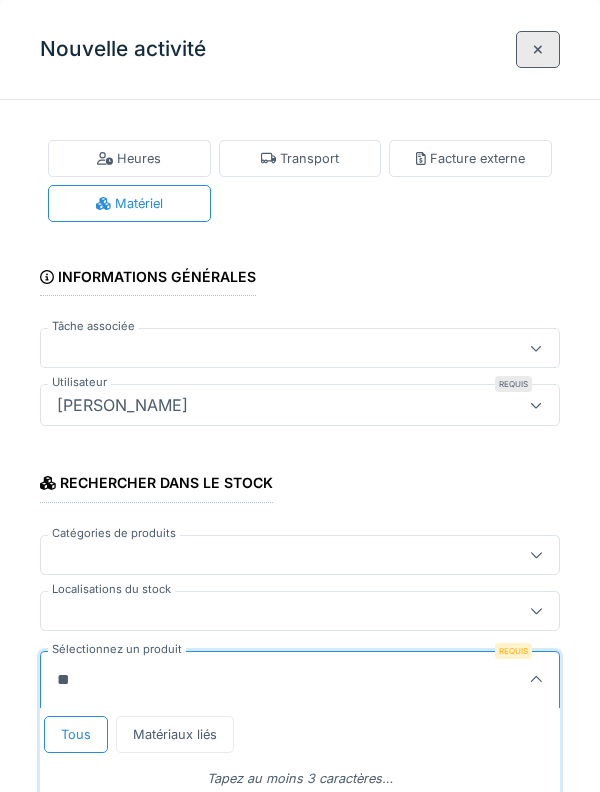 type on "***" 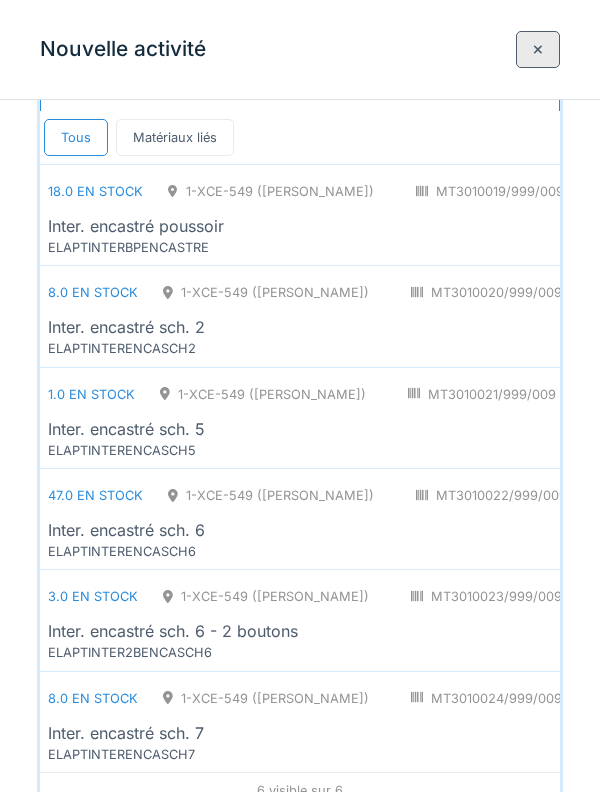 scroll, scrollTop: 613, scrollLeft: 0, axis: vertical 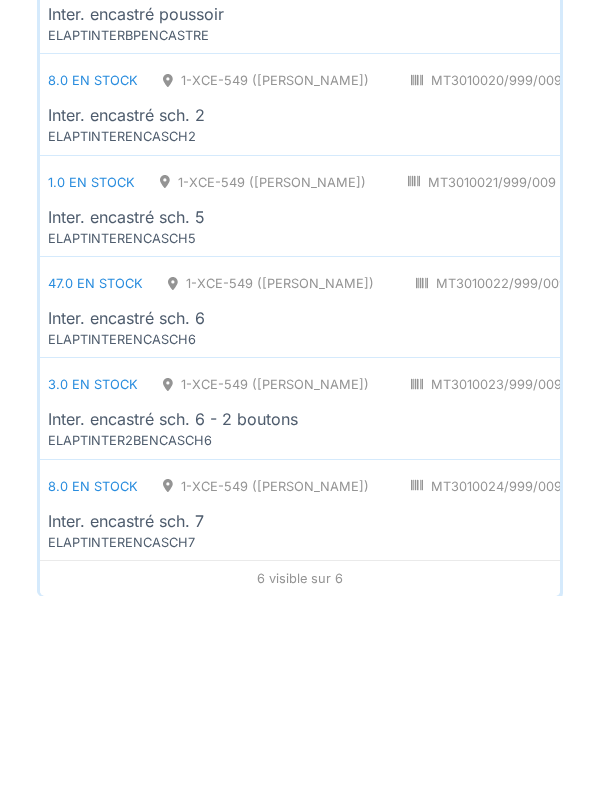 click on "Inter. encastré sch. 6" at bounding box center (126, 514) 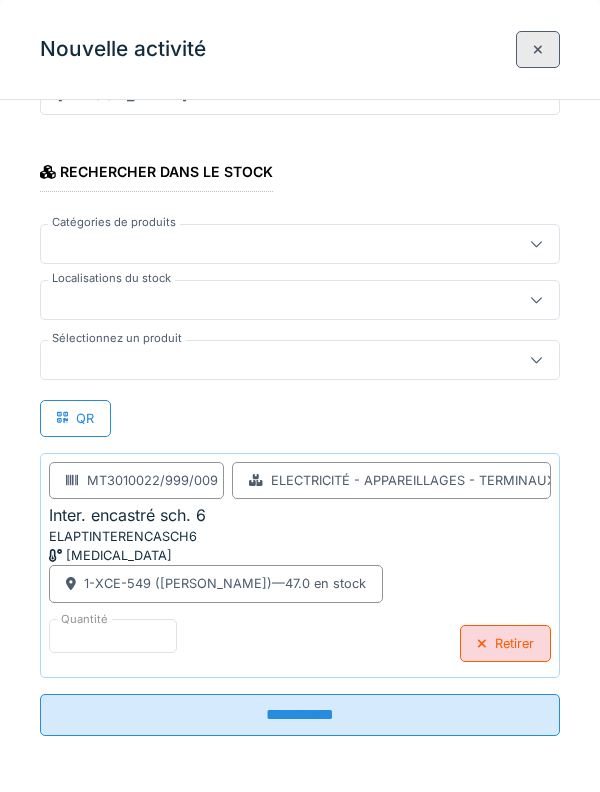 scroll, scrollTop: 311, scrollLeft: 0, axis: vertical 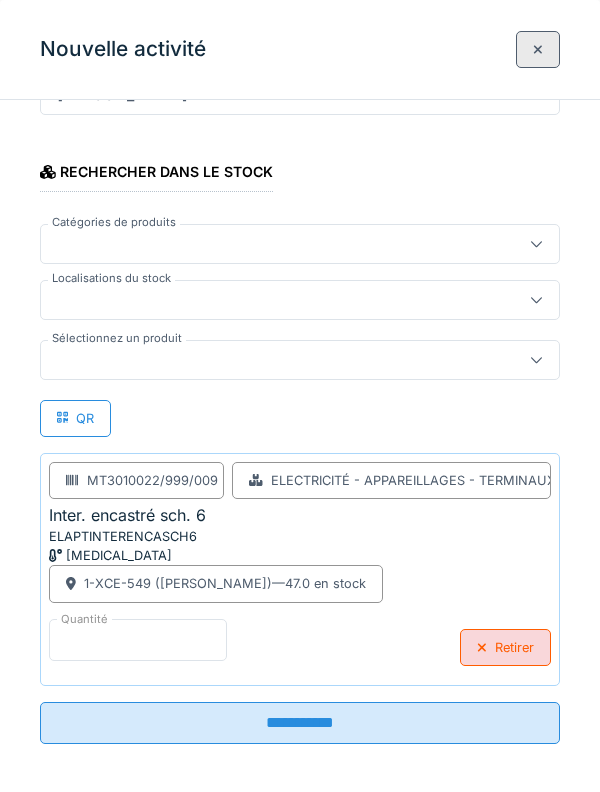 click on "*" at bounding box center [138, 640] 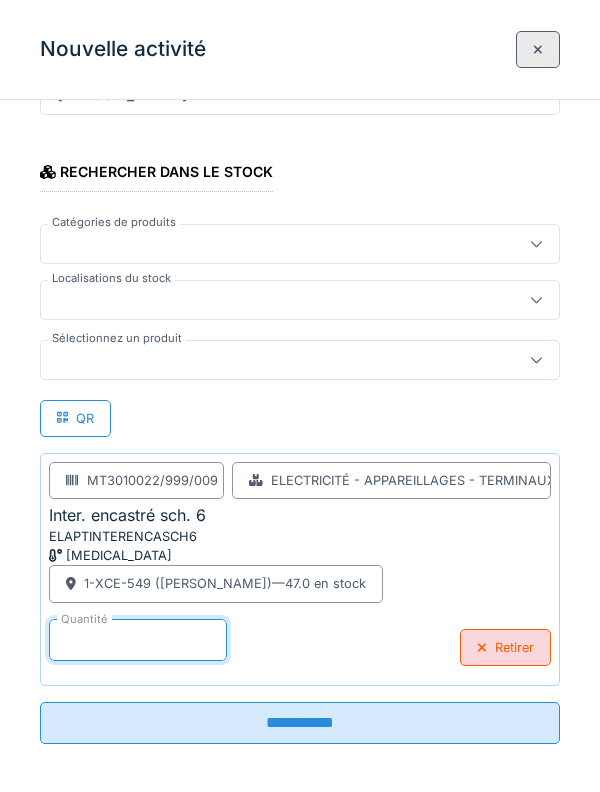 click on "*" at bounding box center (138, 640) 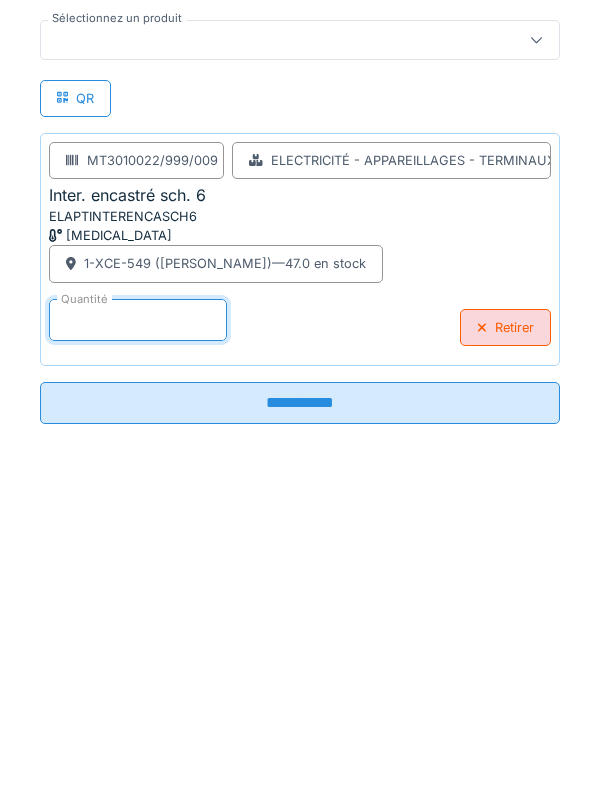 type on "*" 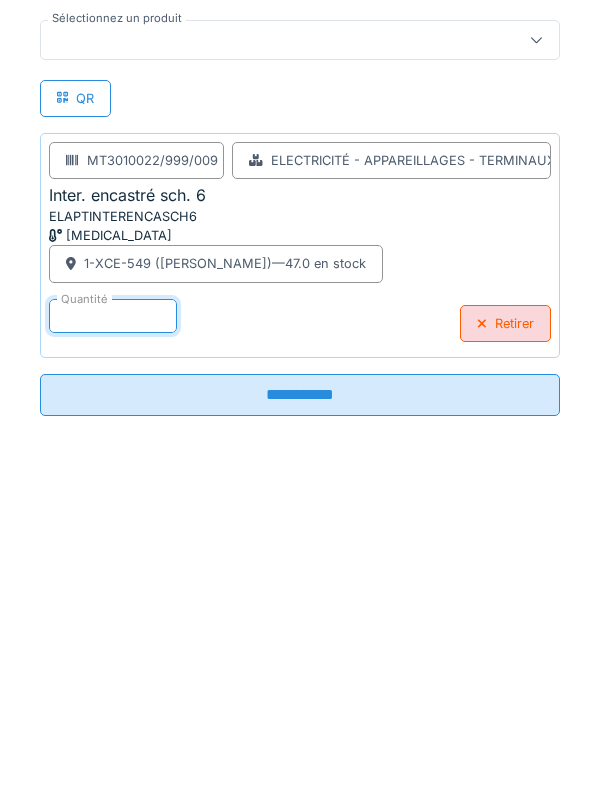 click on "**********" at bounding box center [300, 715] 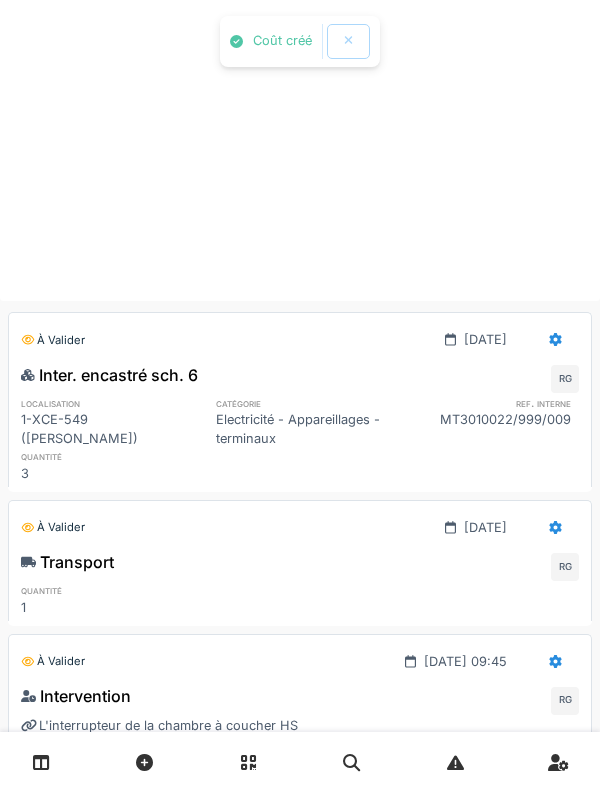 scroll, scrollTop: 0, scrollLeft: 0, axis: both 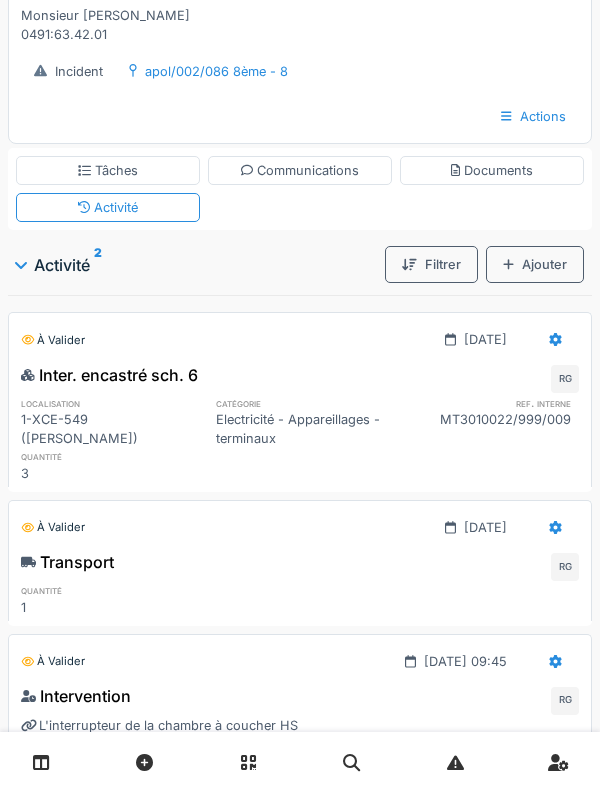 click on "Ajouter" at bounding box center (535, 264) 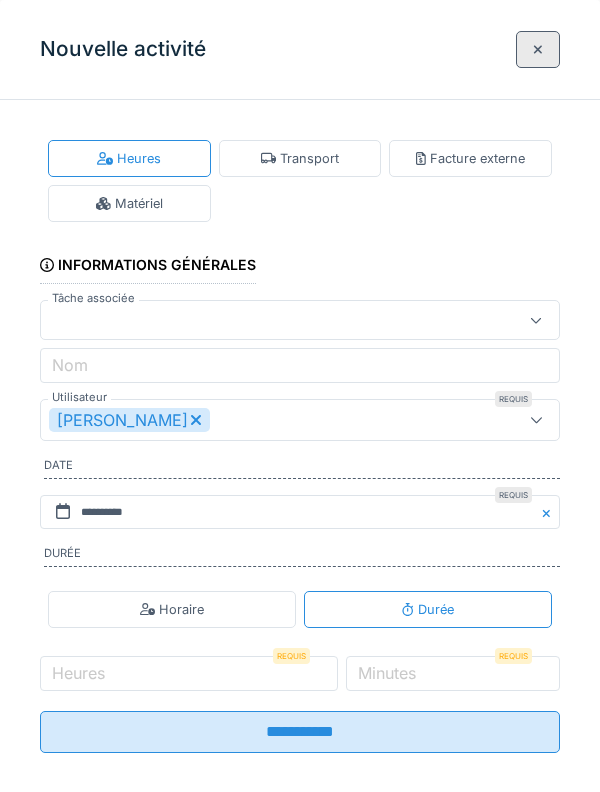 click on "Matériel" at bounding box center (129, 203) 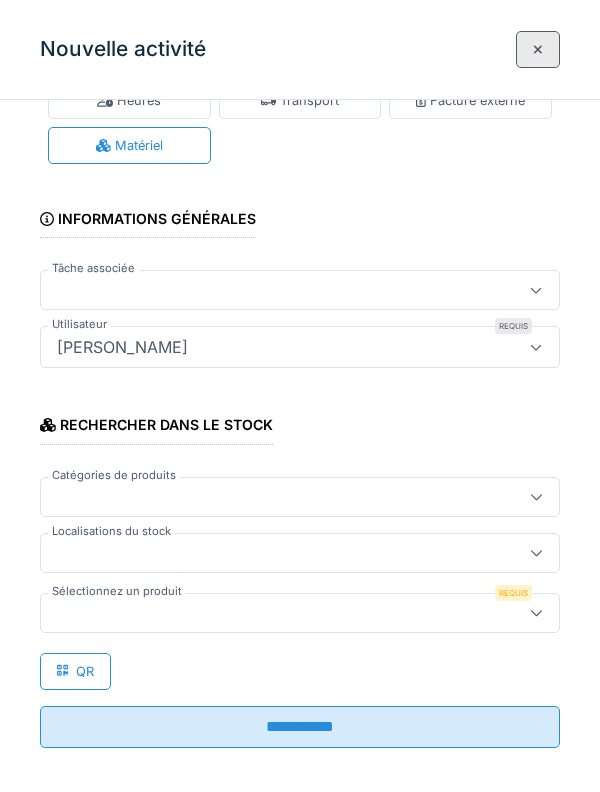 scroll, scrollTop: 58, scrollLeft: 0, axis: vertical 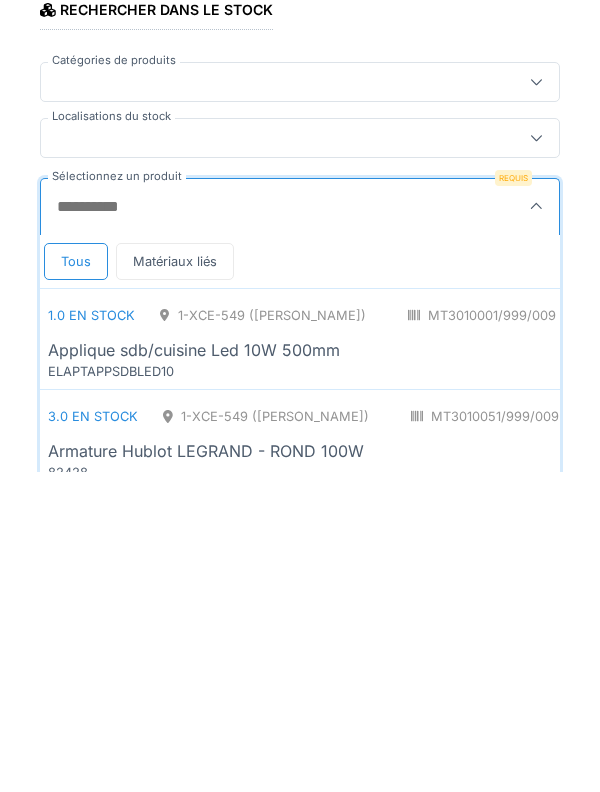 type on "**" 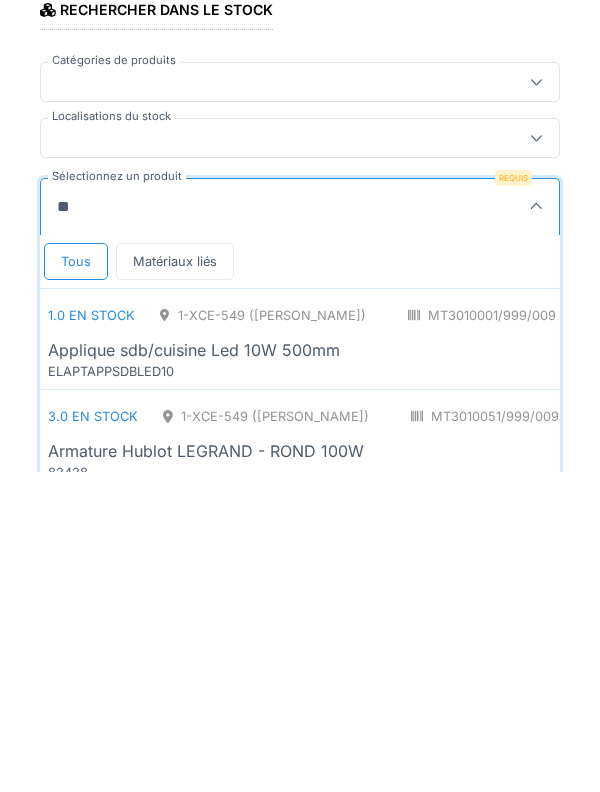scroll, scrollTop: 87, scrollLeft: 0, axis: vertical 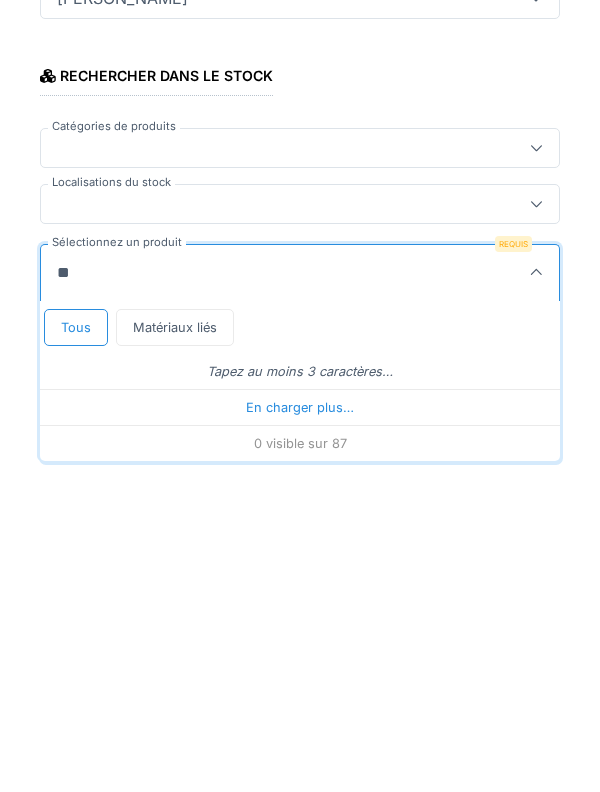 type on "*" 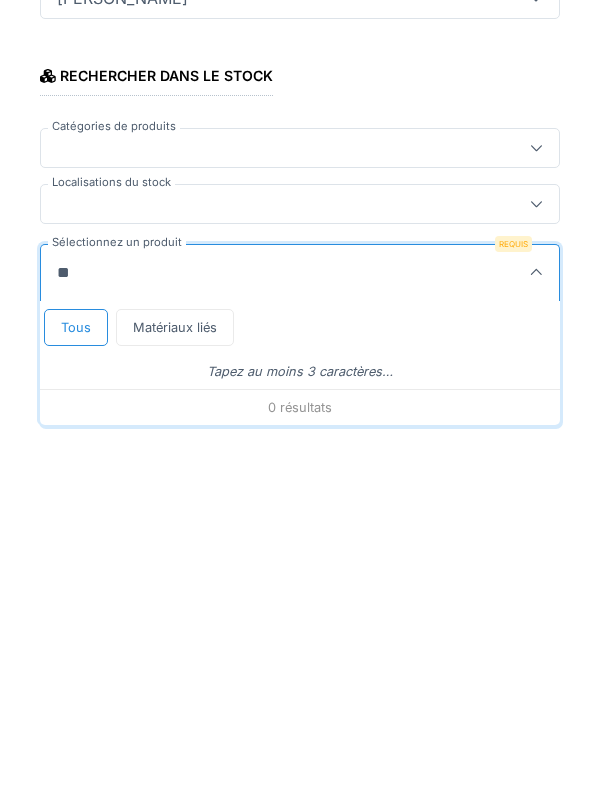 type on "***" 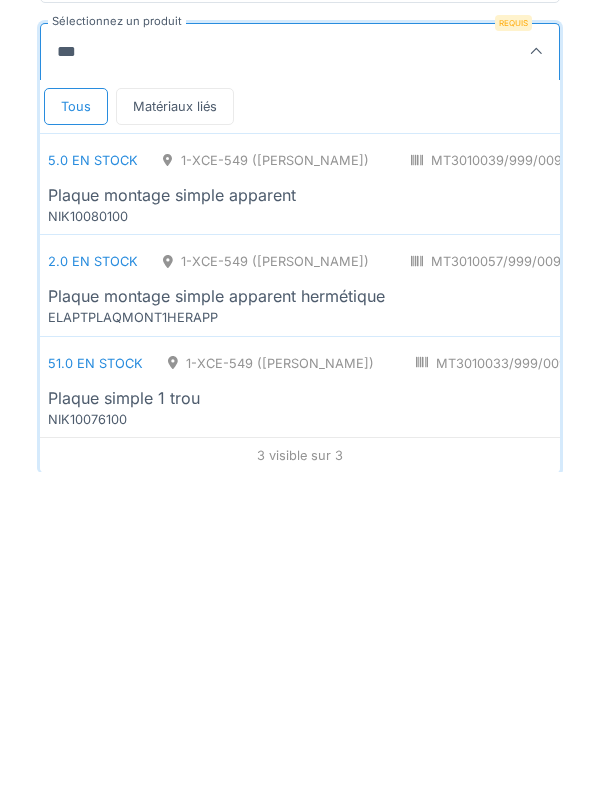 scroll, scrollTop: 309, scrollLeft: 0, axis: vertical 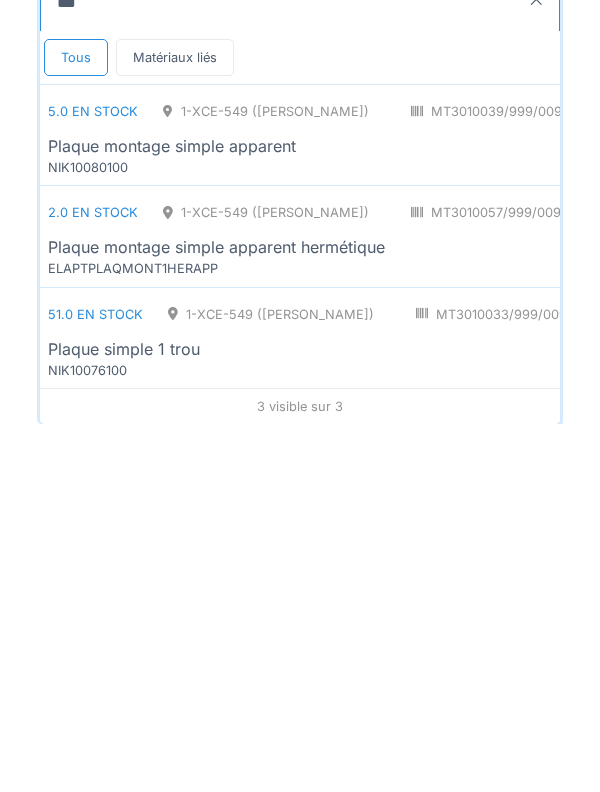 click on "NIK10076100" at bounding box center [168, 738] 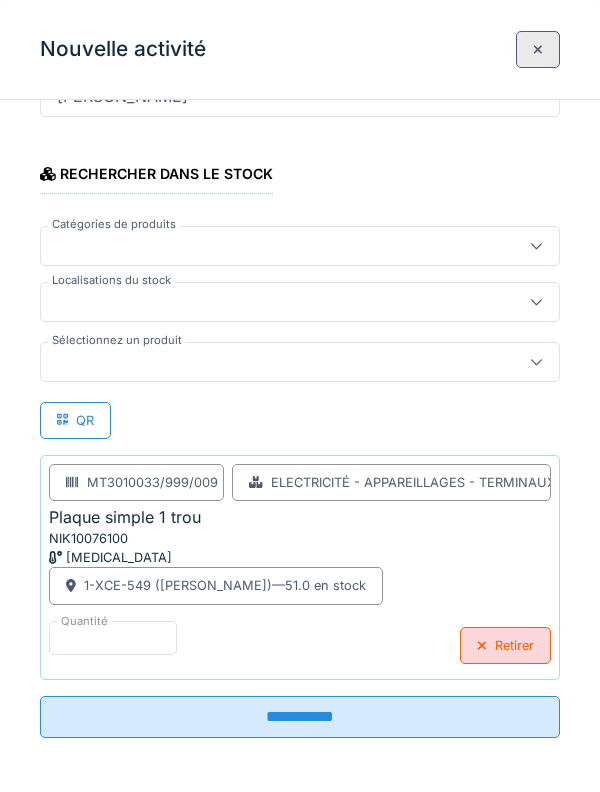 scroll, scrollTop: 311, scrollLeft: 0, axis: vertical 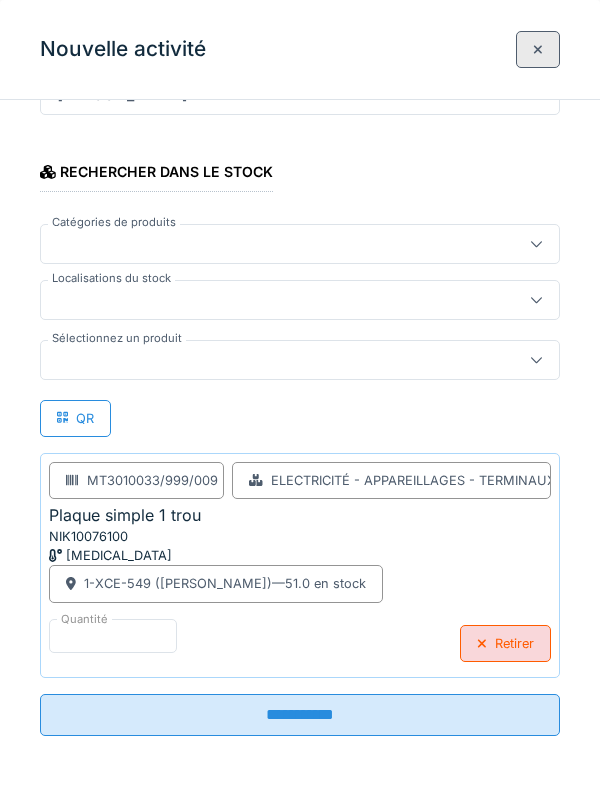 click on "Quantité * Retirer" at bounding box center (300, 644) 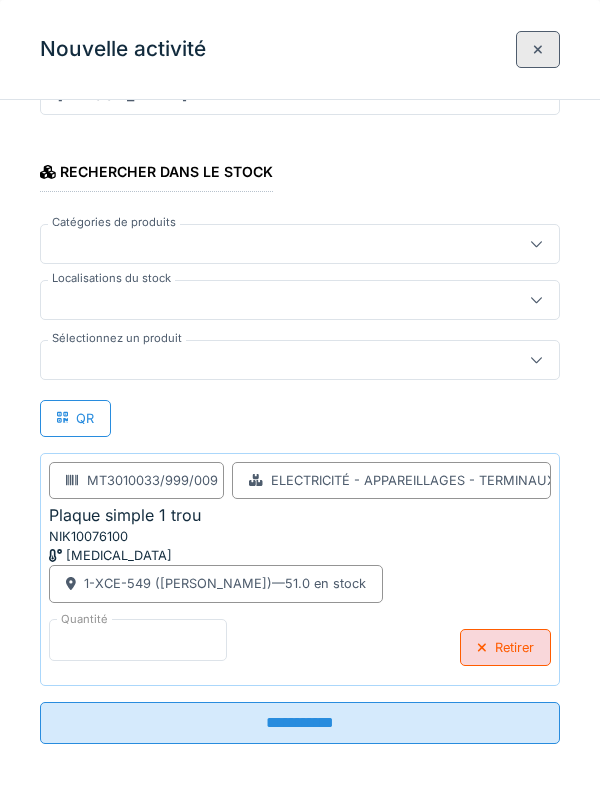 click on "*" at bounding box center [138, 640] 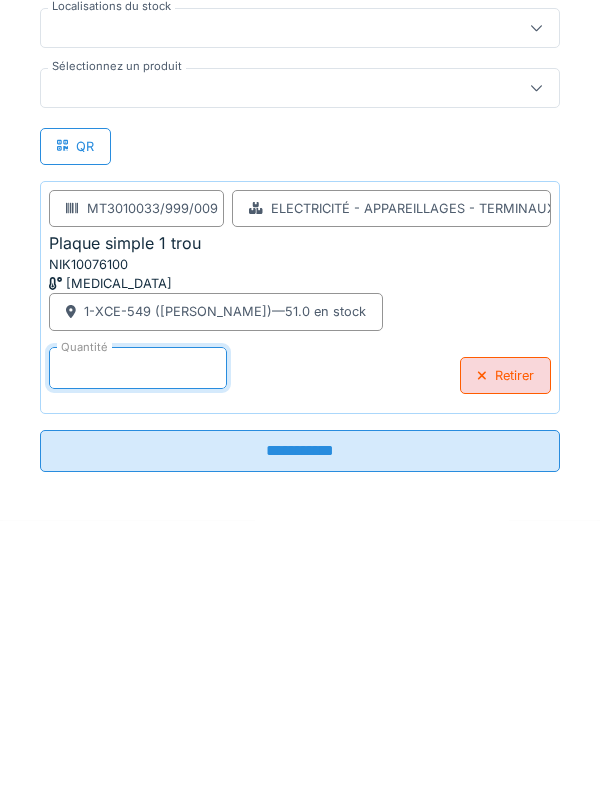 scroll, scrollTop: 354, scrollLeft: 0, axis: vertical 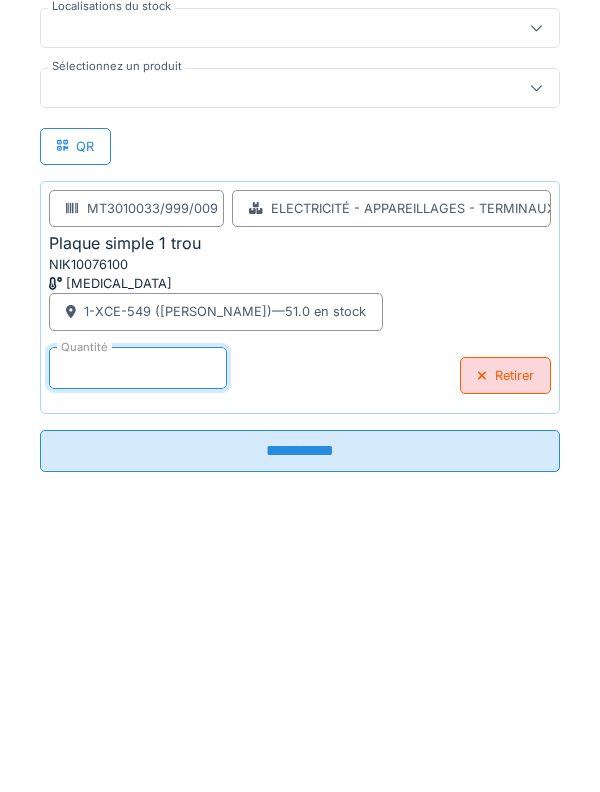type on "*" 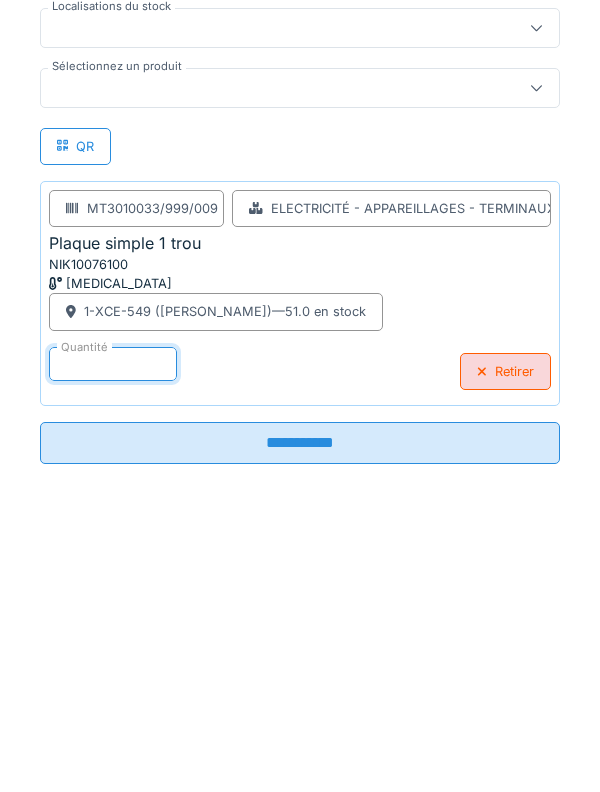 click on "**********" at bounding box center (300, 715) 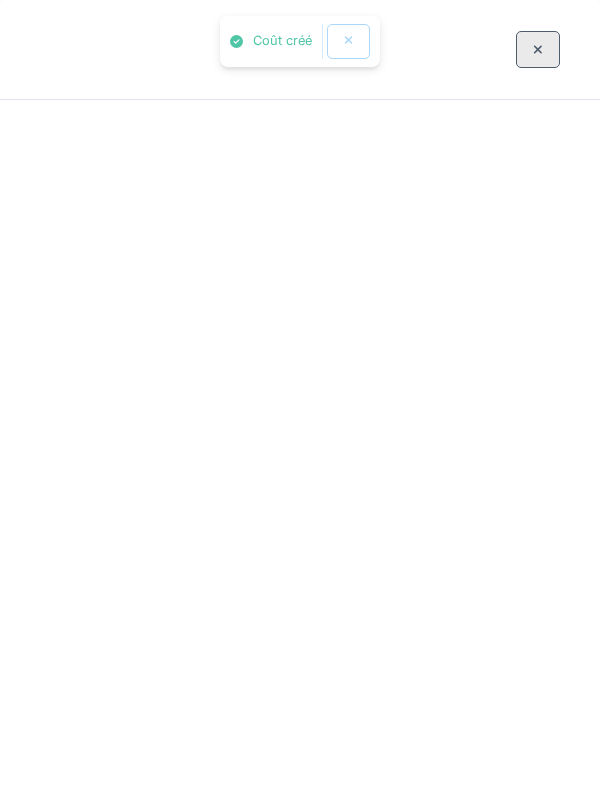 scroll, scrollTop: 0, scrollLeft: 0, axis: both 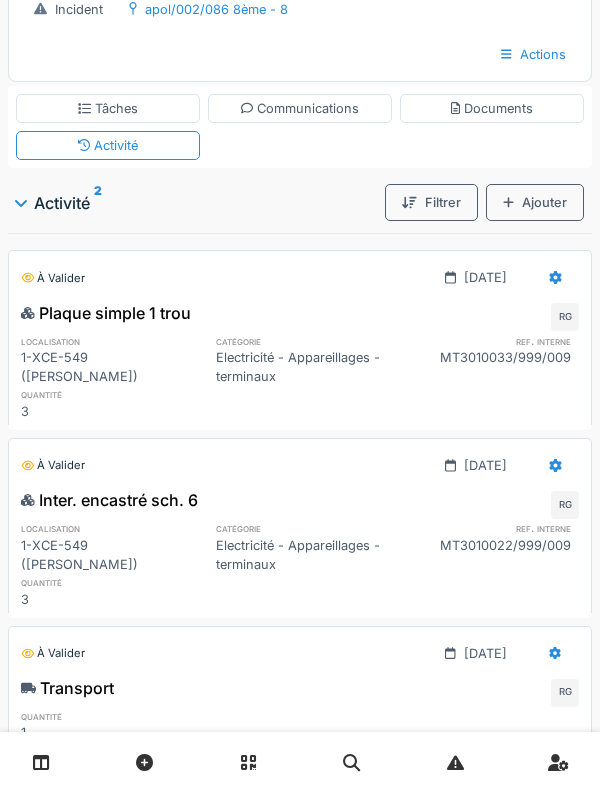 click on "Activité 2" at bounding box center [196, 203] 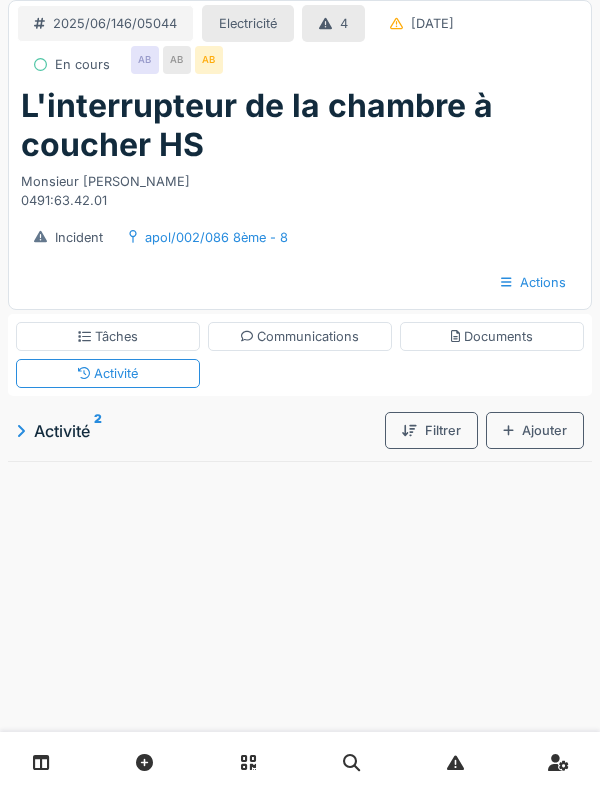 click on "Tâches" at bounding box center (108, 336) 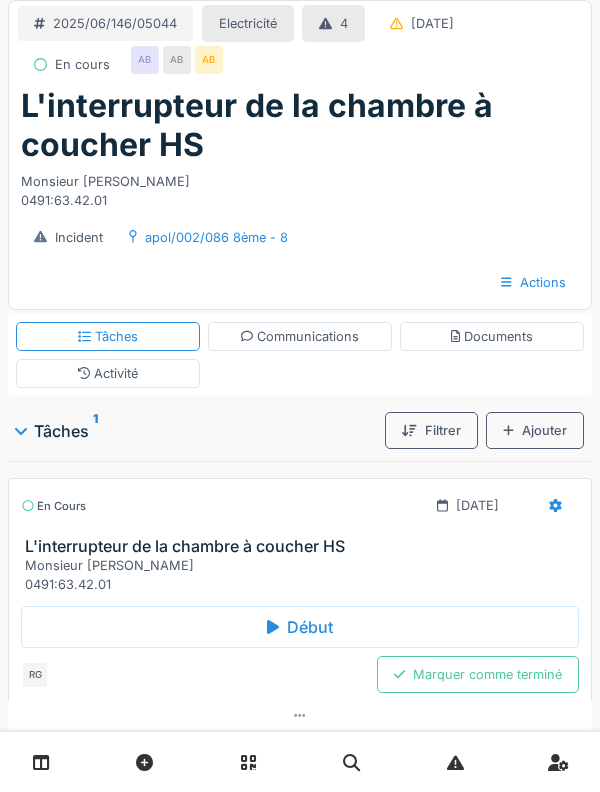 click on "Communications" at bounding box center (300, 336) 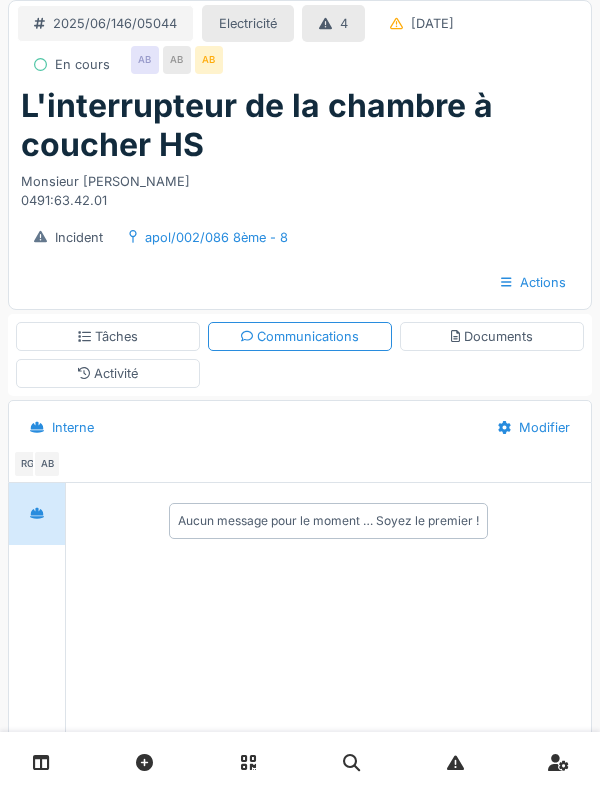 click on "Documents" at bounding box center [492, 336] 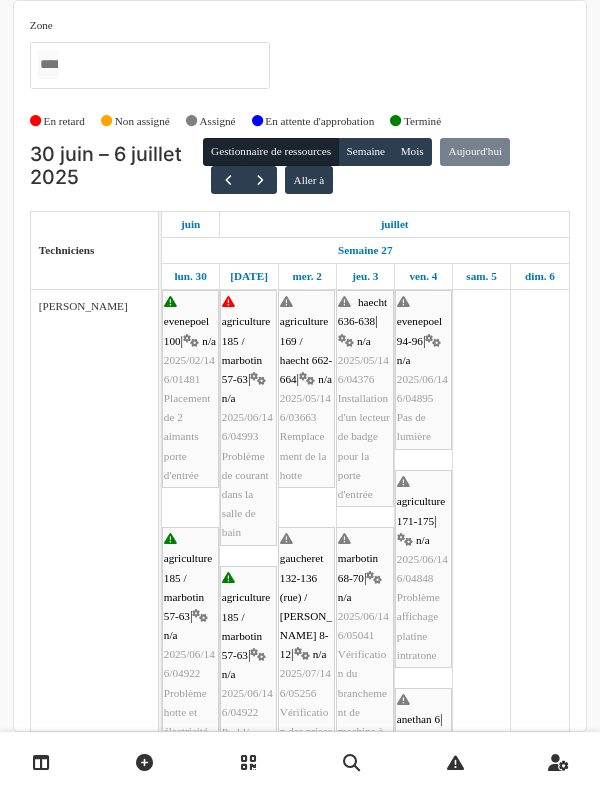 scroll, scrollTop: 0, scrollLeft: 0, axis: both 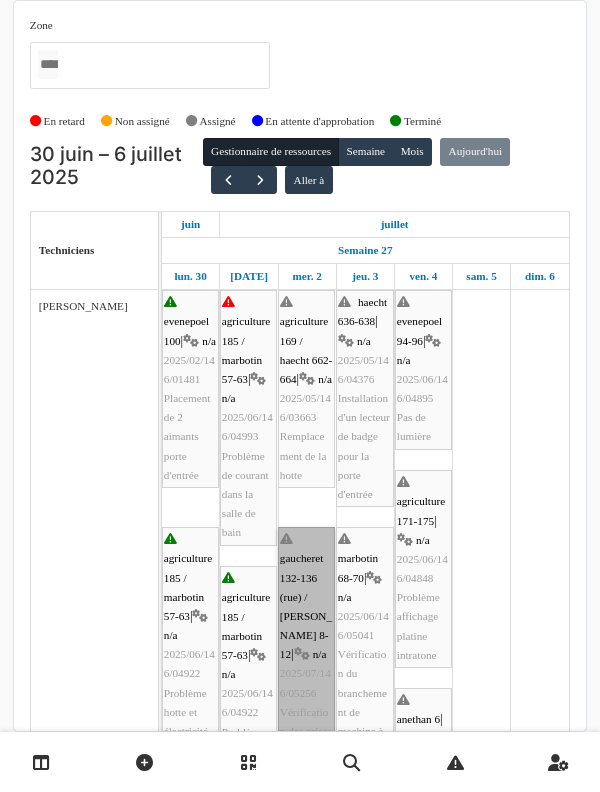 click on "gaucheret 132-136 (rue) / thomas 8-12
|     n/a
2025/07/146/05256
Vérification des prises électriques" at bounding box center (306, 645) 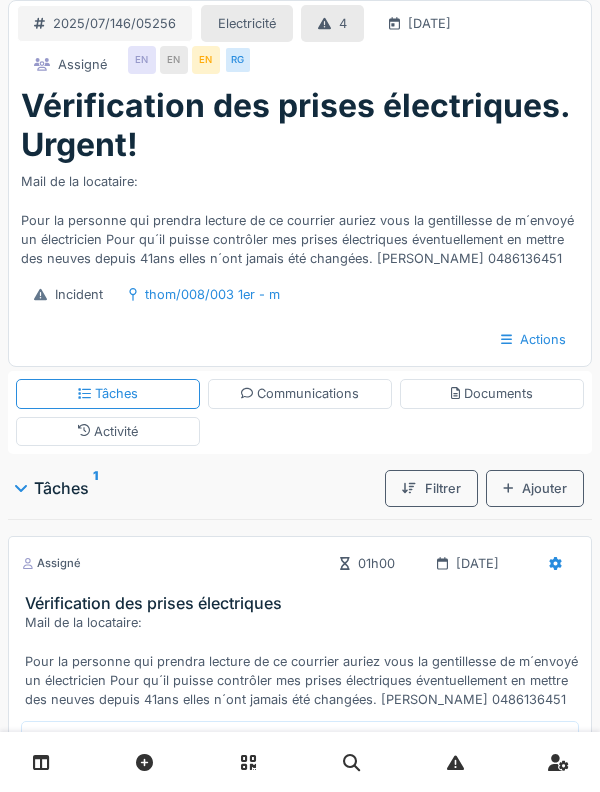 scroll, scrollTop: 0, scrollLeft: 0, axis: both 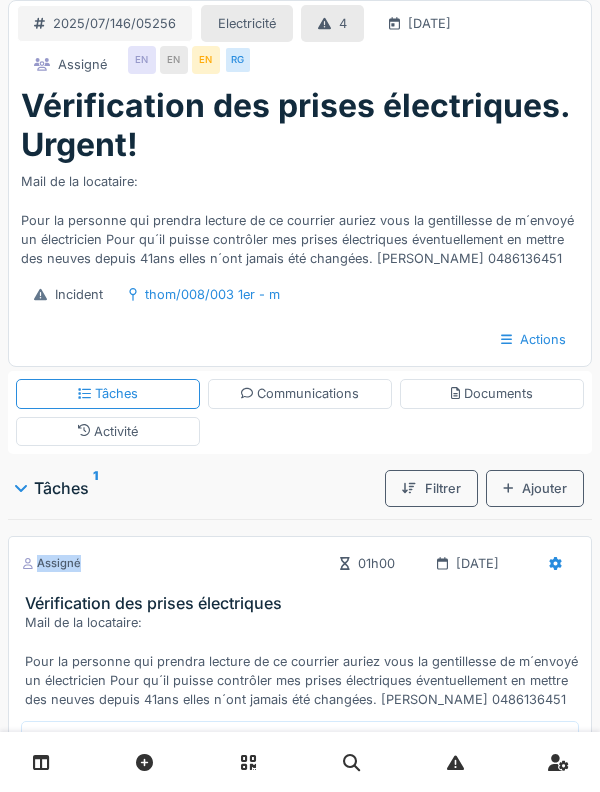 click on "Activité" at bounding box center [108, 431] 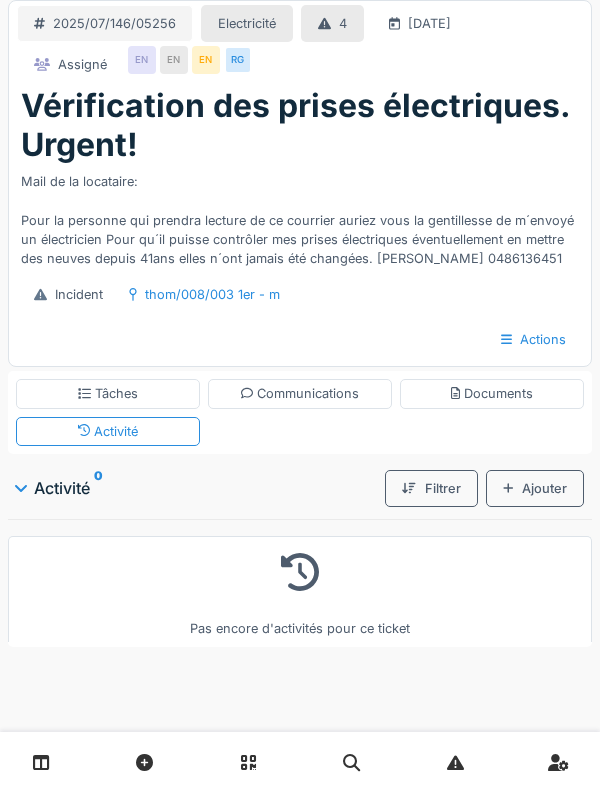 click on "Tâches" at bounding box center [108, 393] 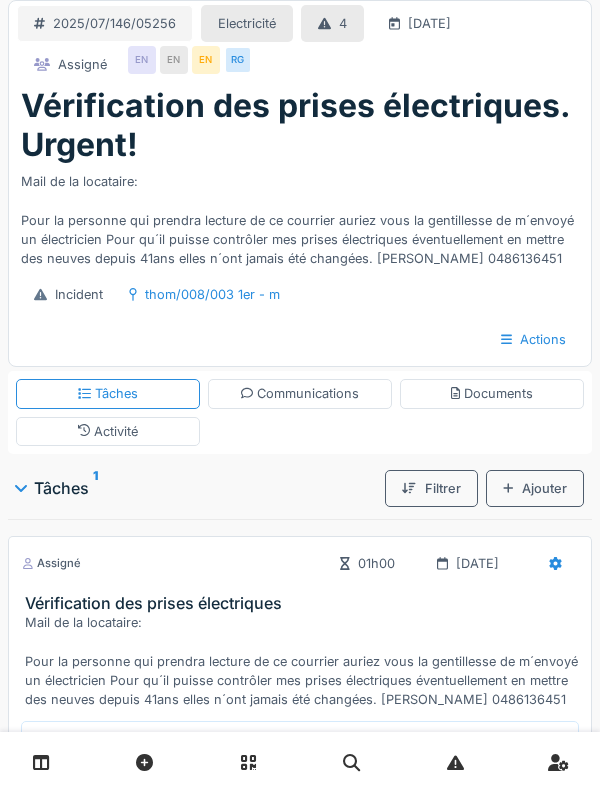 click on "Communications" at bounding box center (300, 393) 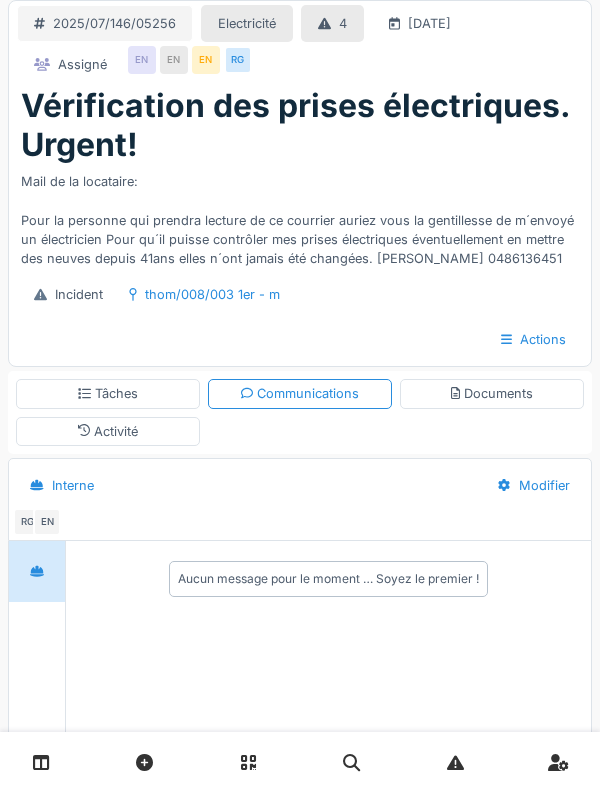 click on "EN" at bounding box center [47, 522] 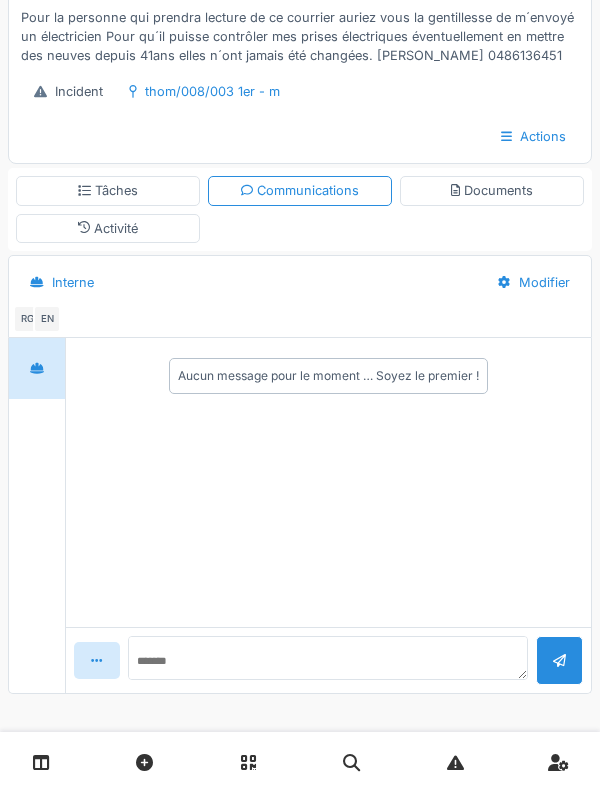 scroll, scrollTop: 226, scrollLeft: 0, axis: vertical 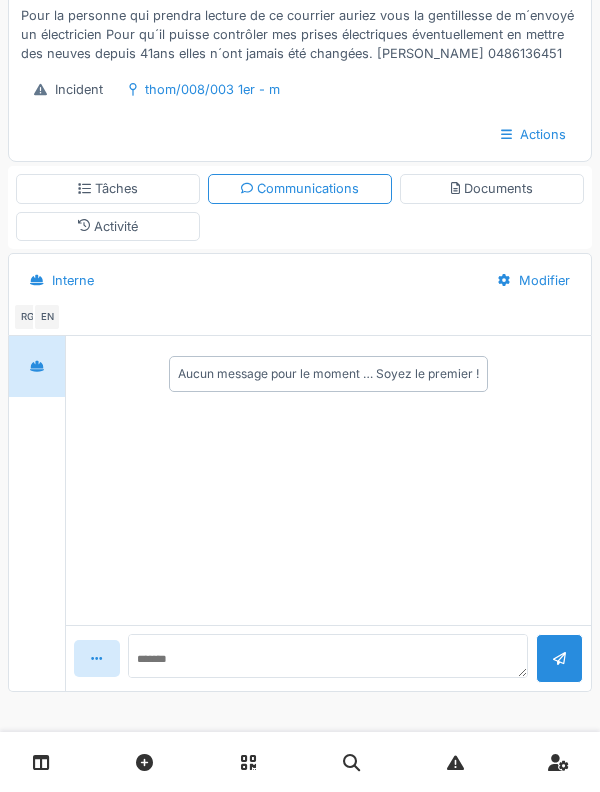click on "Tâches" at bounding box center (108, 188) 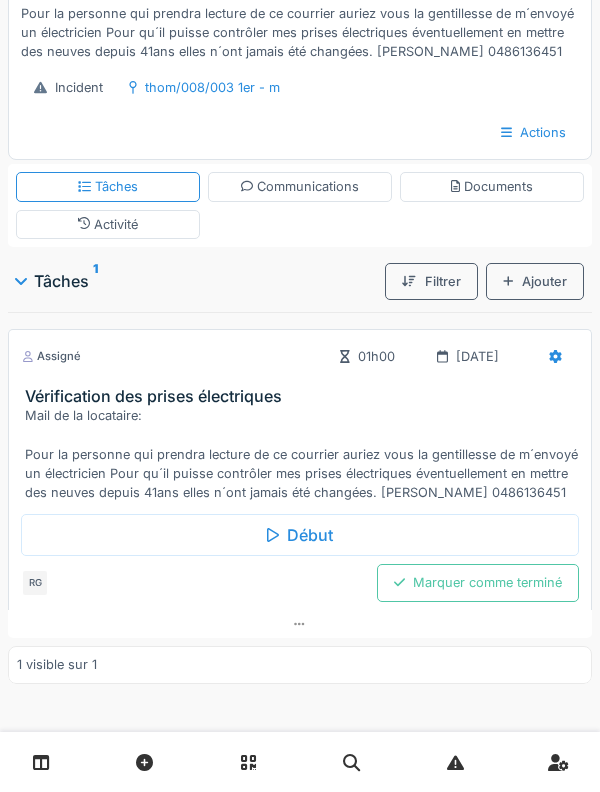 scroll, scrollTop: 253, scrollLeft: 0, axis: vertical 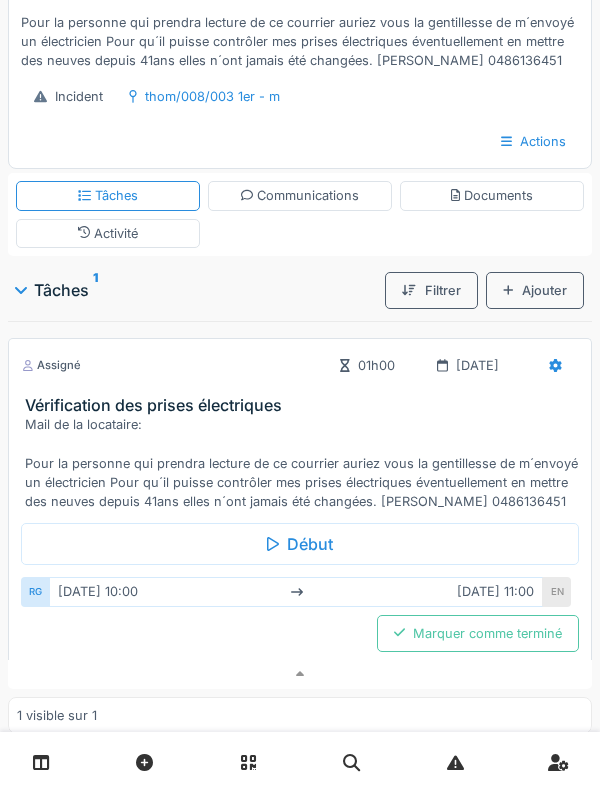 click on "Vérification des prises électriques" at bounding box center [304, 405] 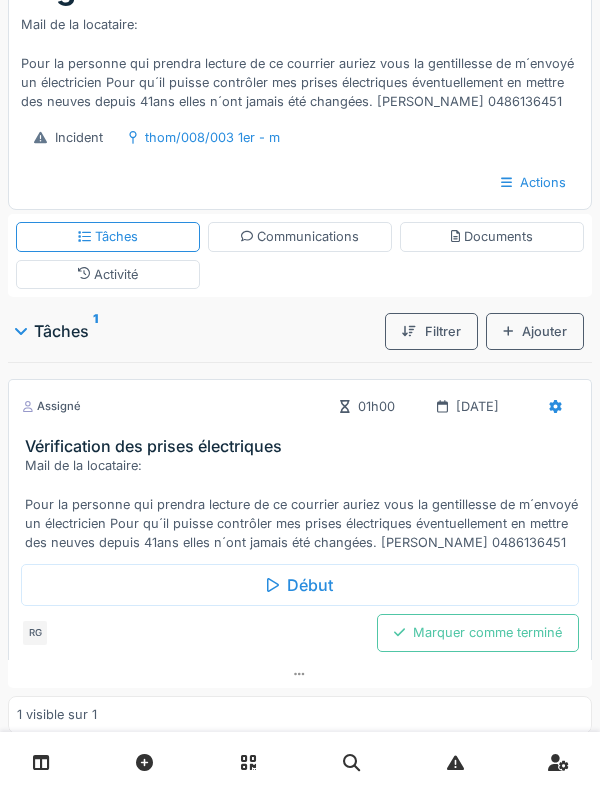 click on "Actions" at bounding box center [300, 182] 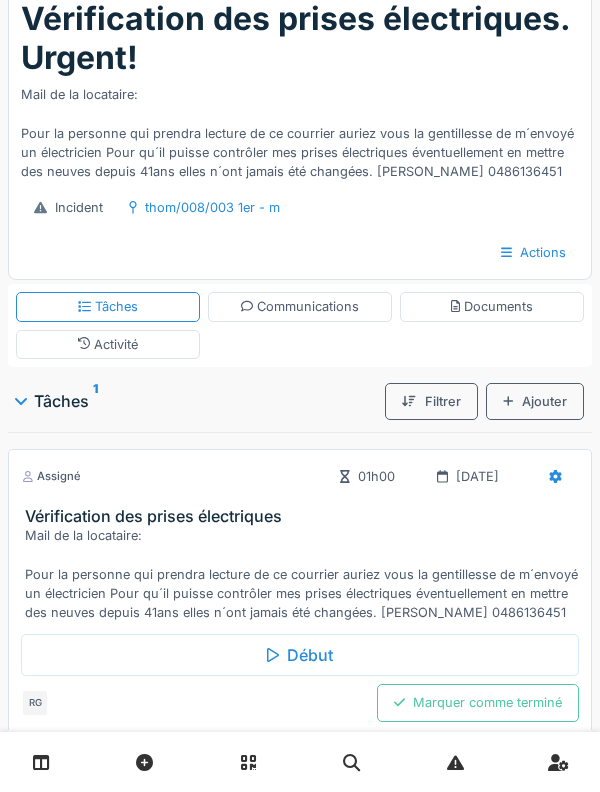 scroll, scrollTop: 78, scrollLeft: 0, axis: vertical 